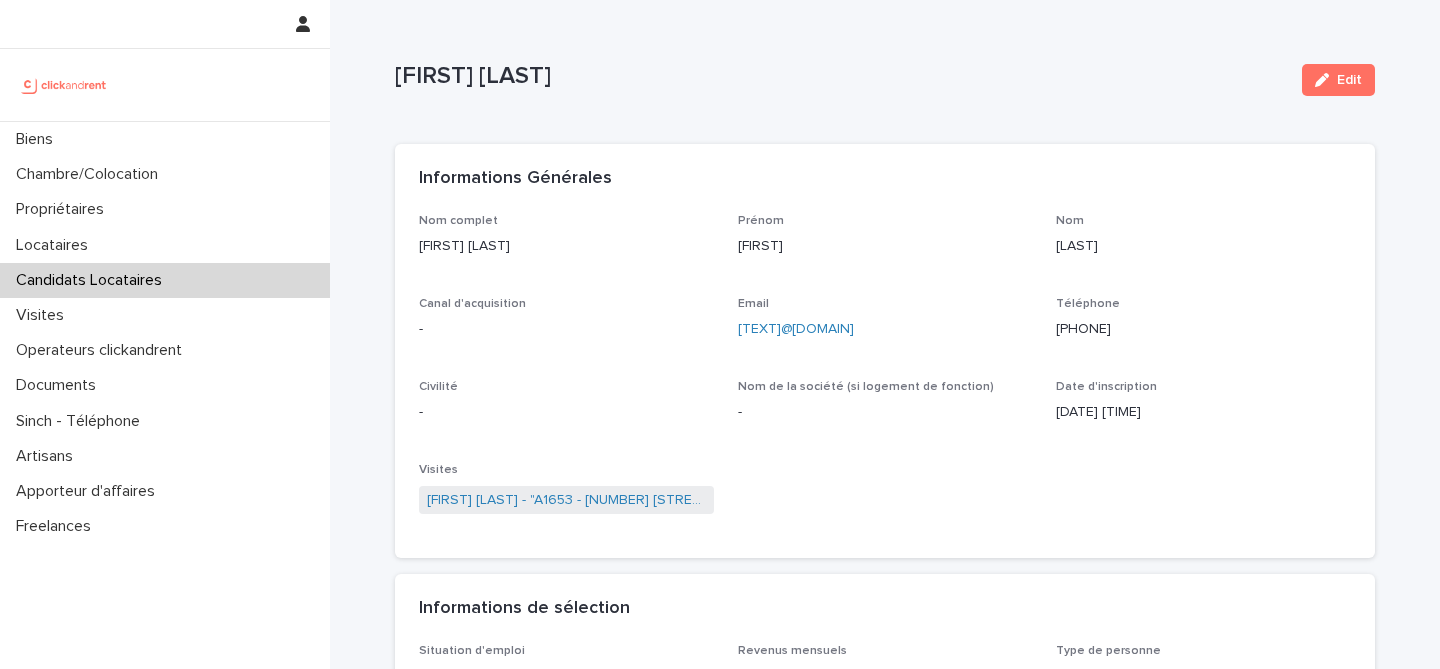 scroll, scrollTop: 0, scrollLeft: 0, axis: both 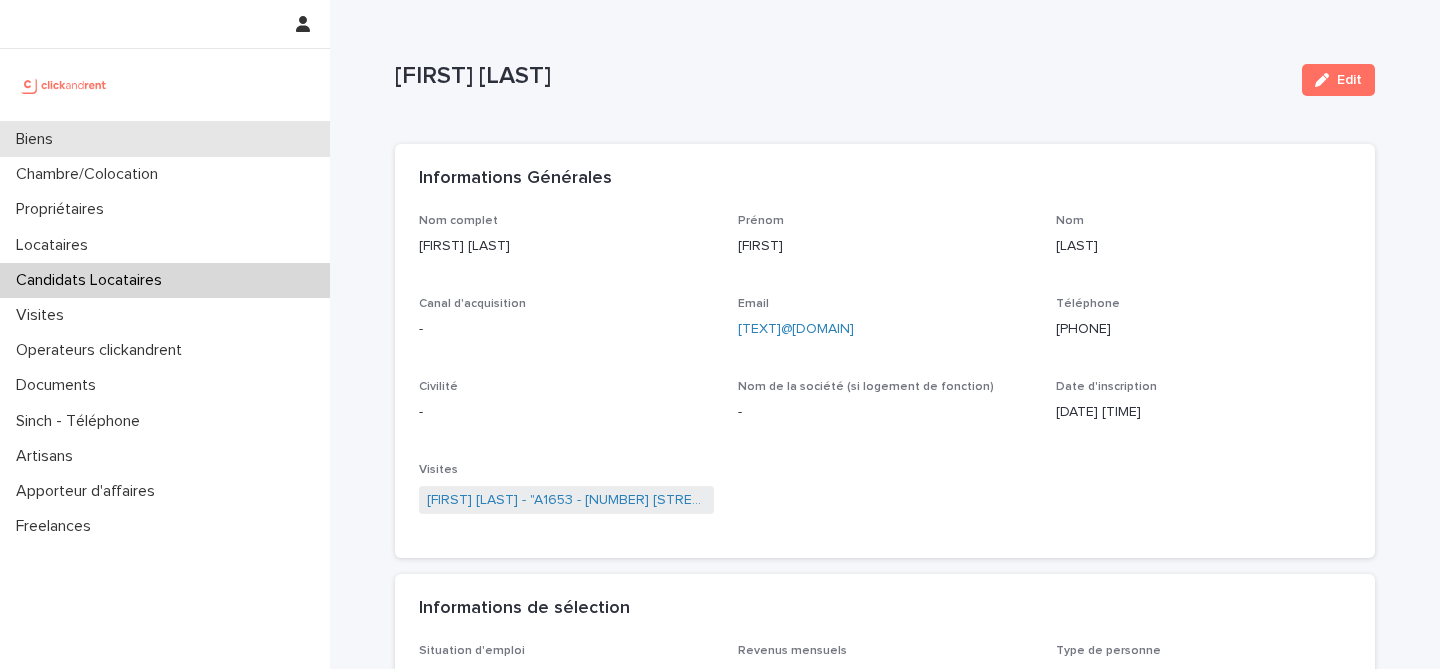 click on "Biens" at bounding box center [165, 139] 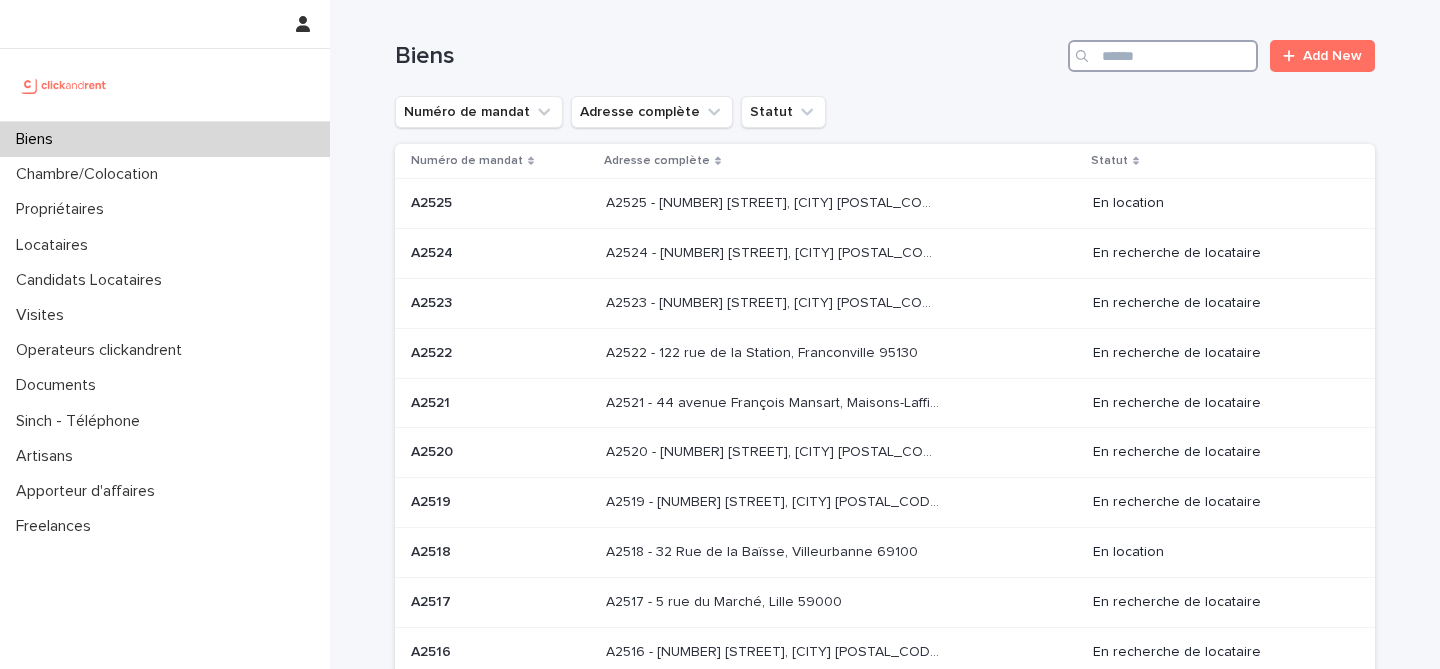 click at bounding box center [1163, 56] 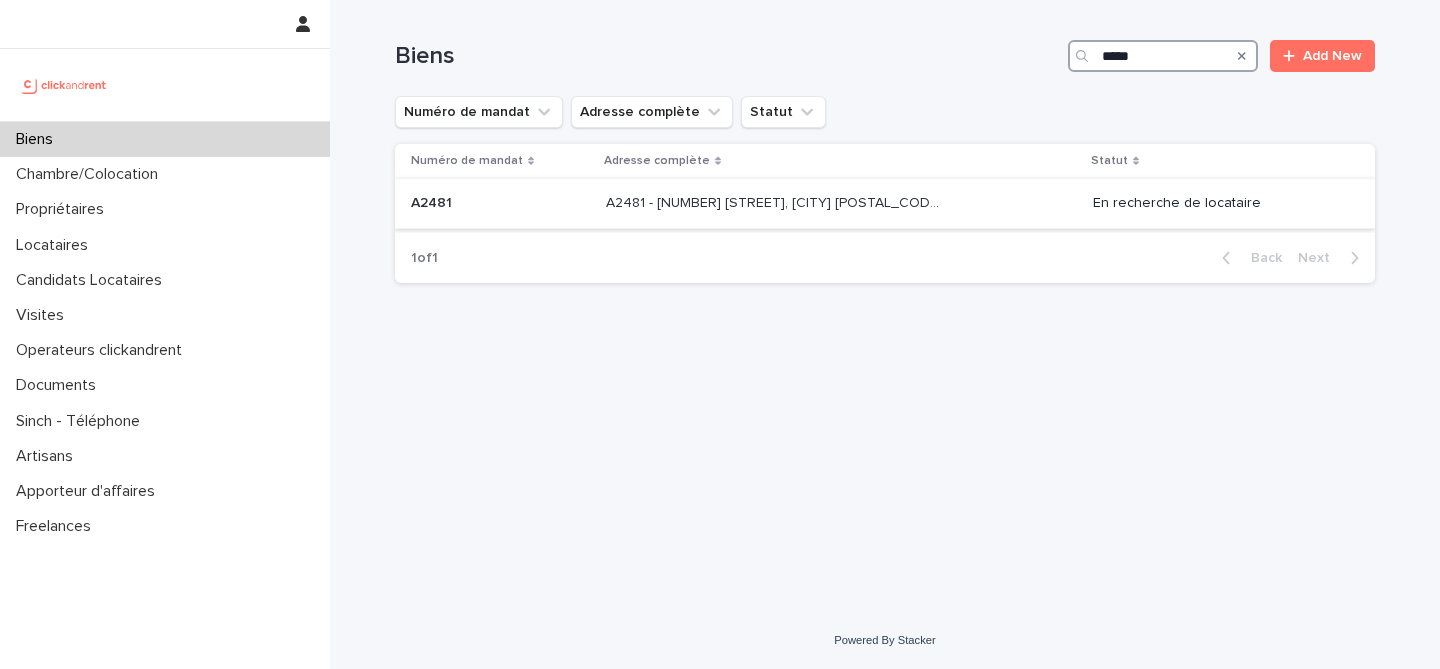 type on "*****" 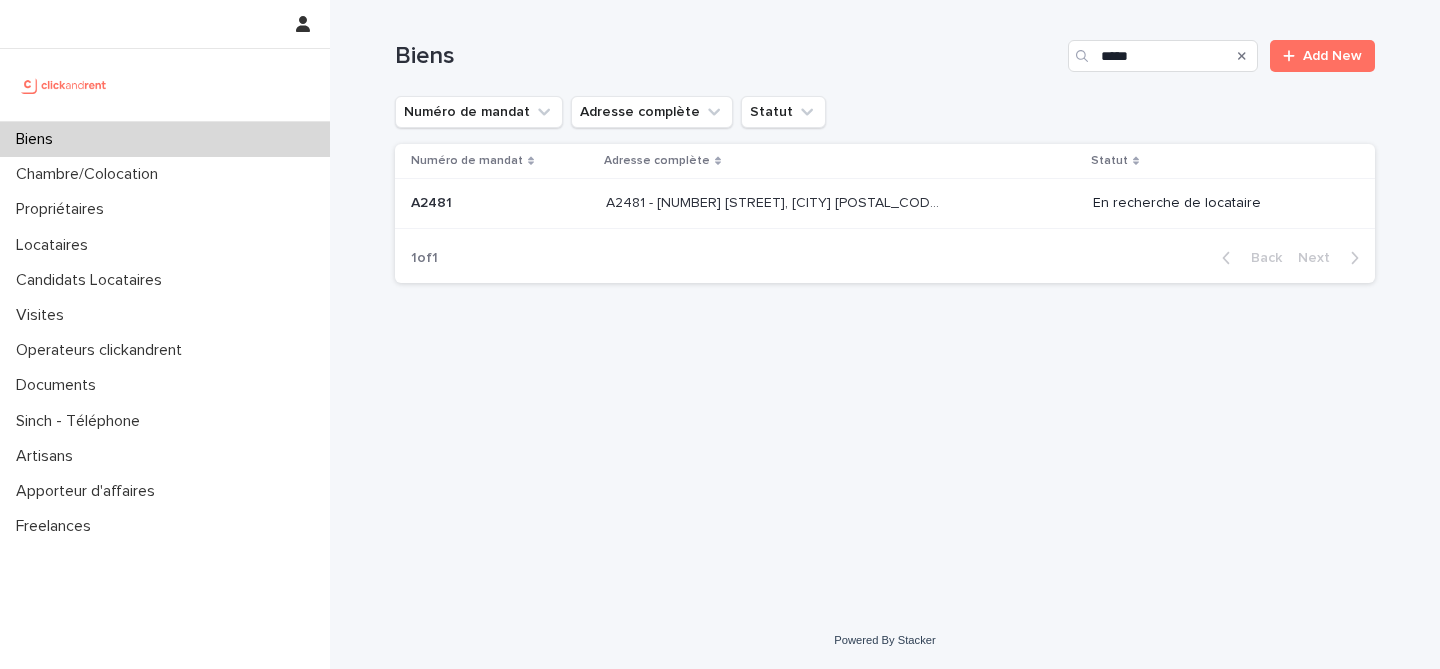 click at bounding box center (500, 203) 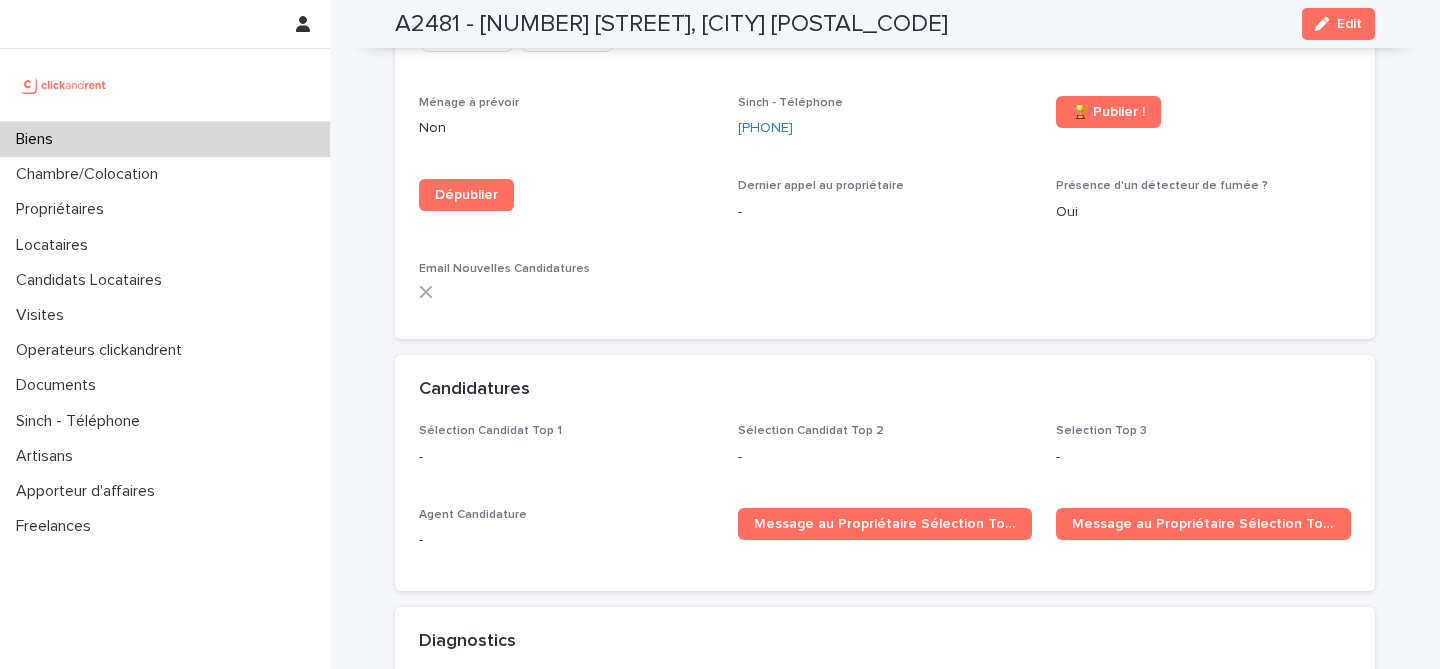 scroll, scrollTop: 5805, scrollLeft: 0, axis: vertical 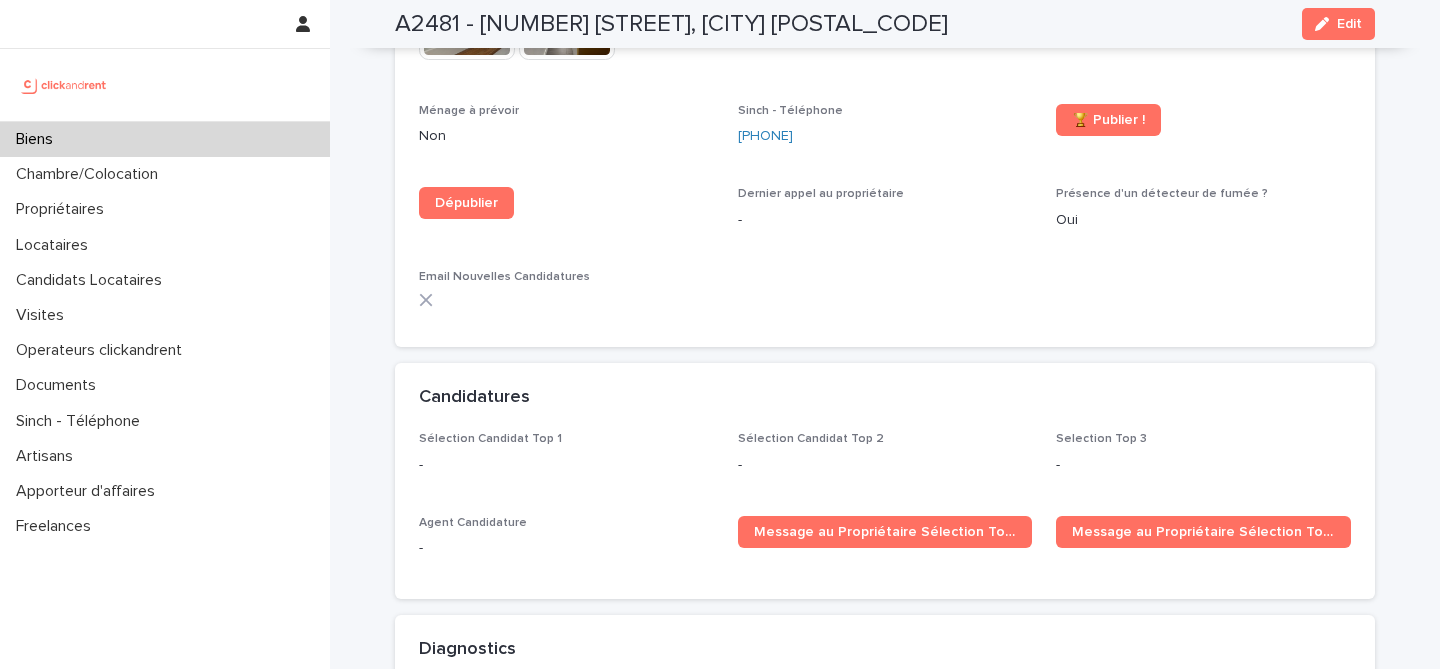click on "Biens" at bounding box center [165, 139] 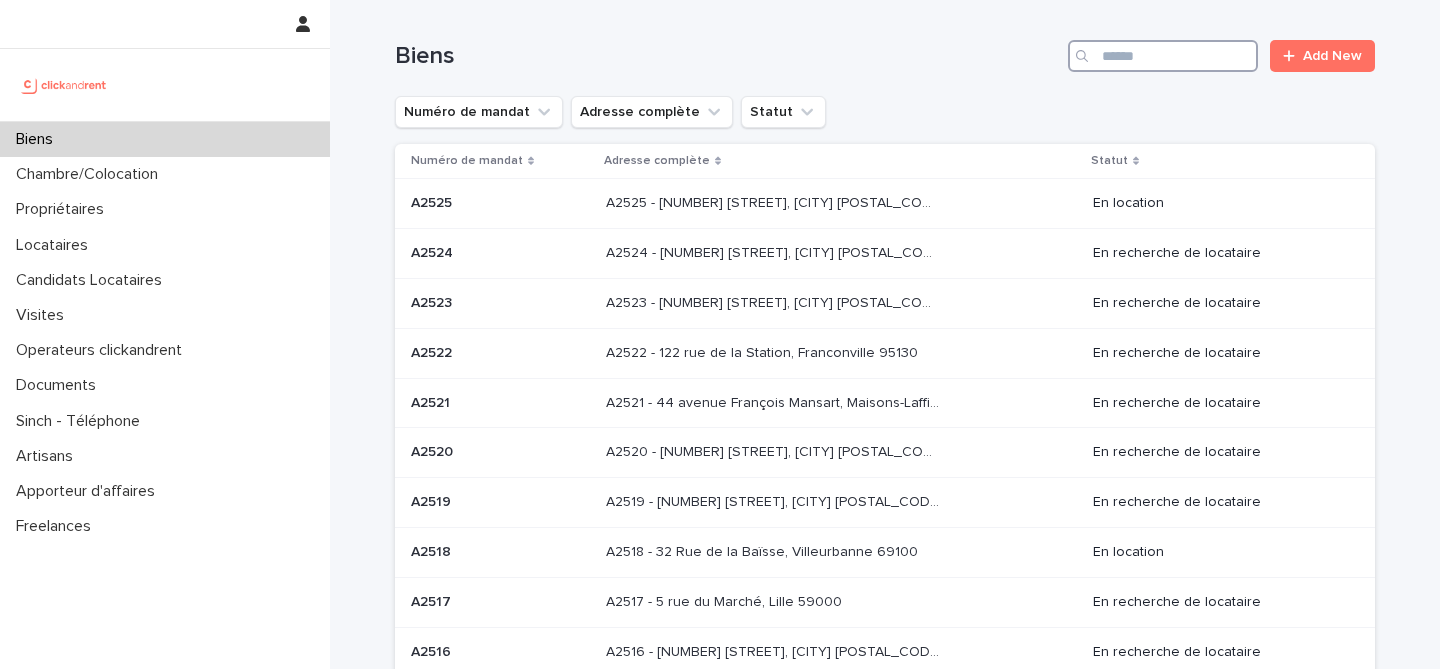 click at bounding box center (1163, 56) 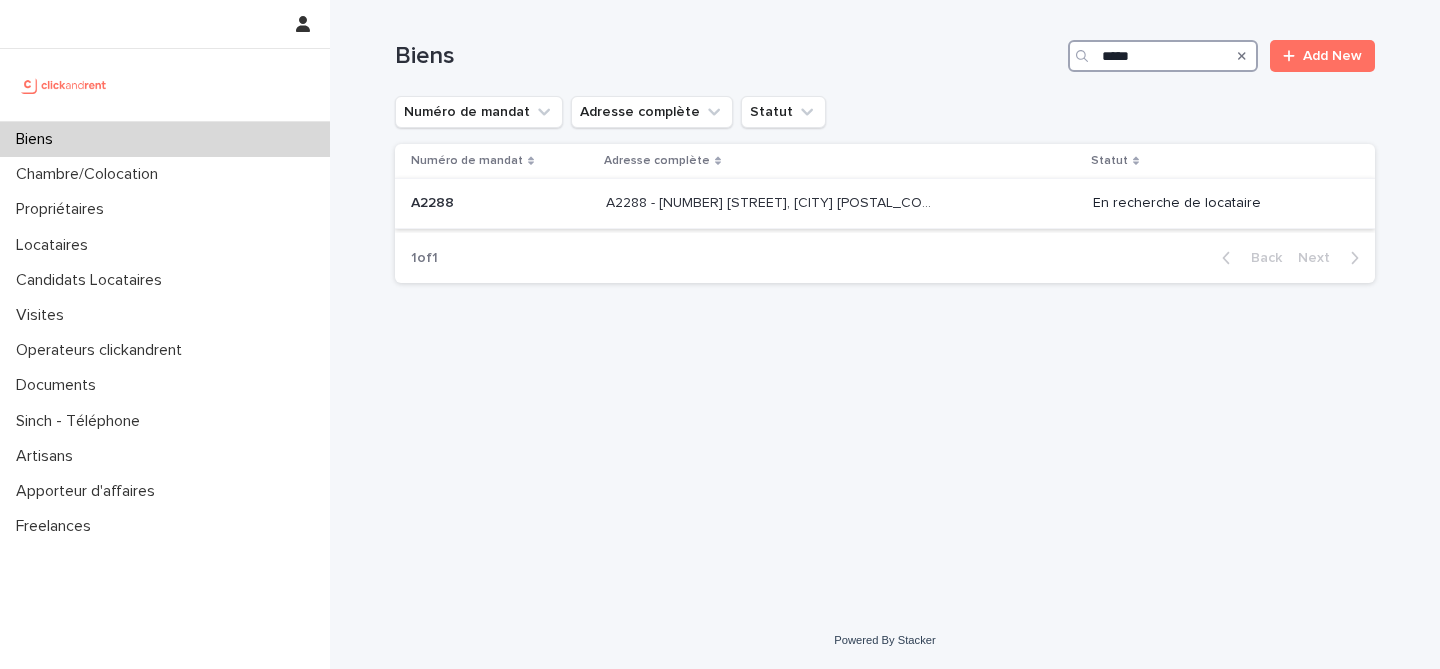 type on "*****" 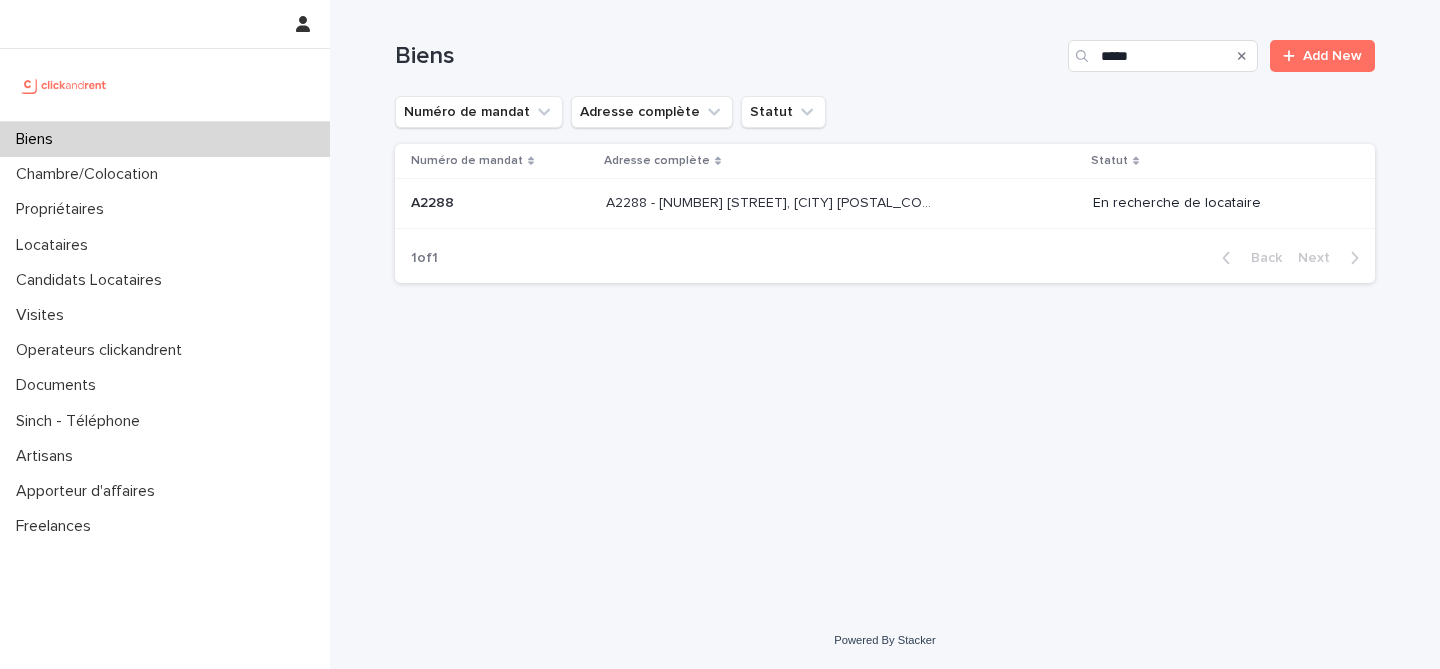 click on "A2288 A2288" at bounding box center (496, 204) 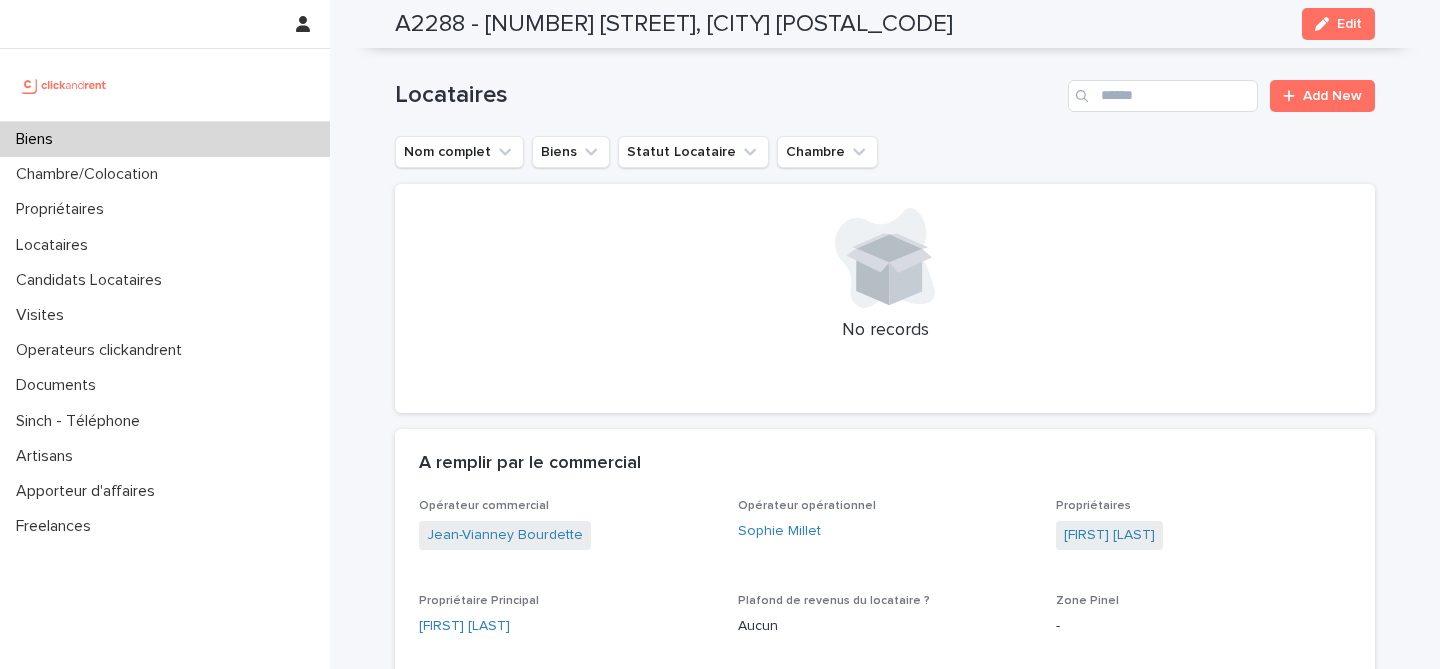 scroll, scrollTop: 699, scrollLeft: 0, axis: vertical 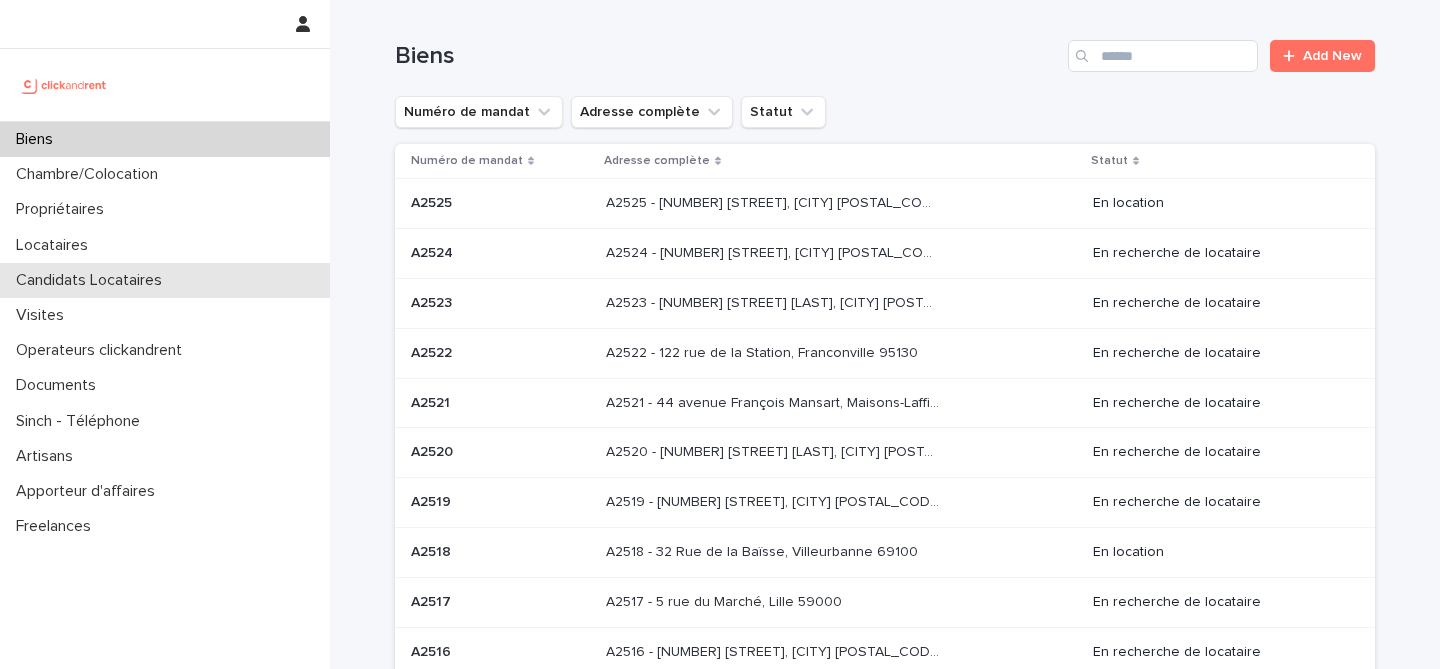 click on "Candidats Locataires" at bounding box center [93, 280] 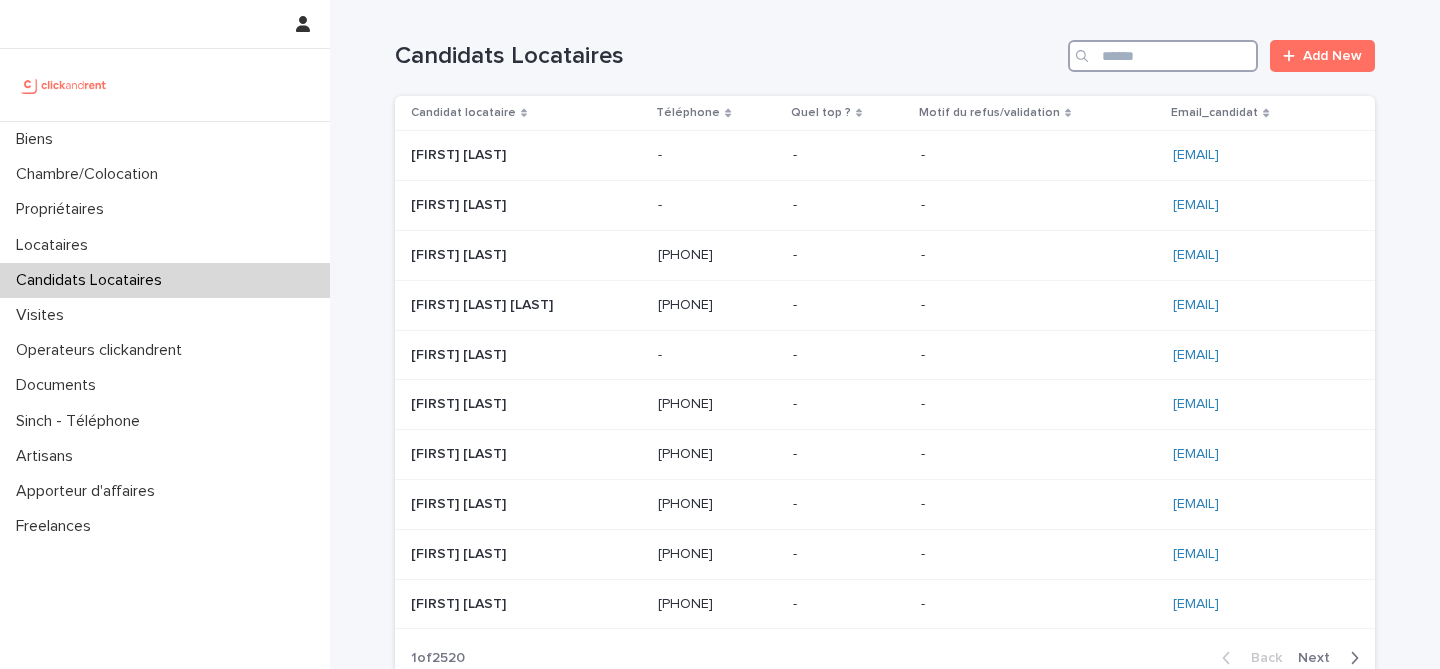 click at bounding box center [1163, 56] 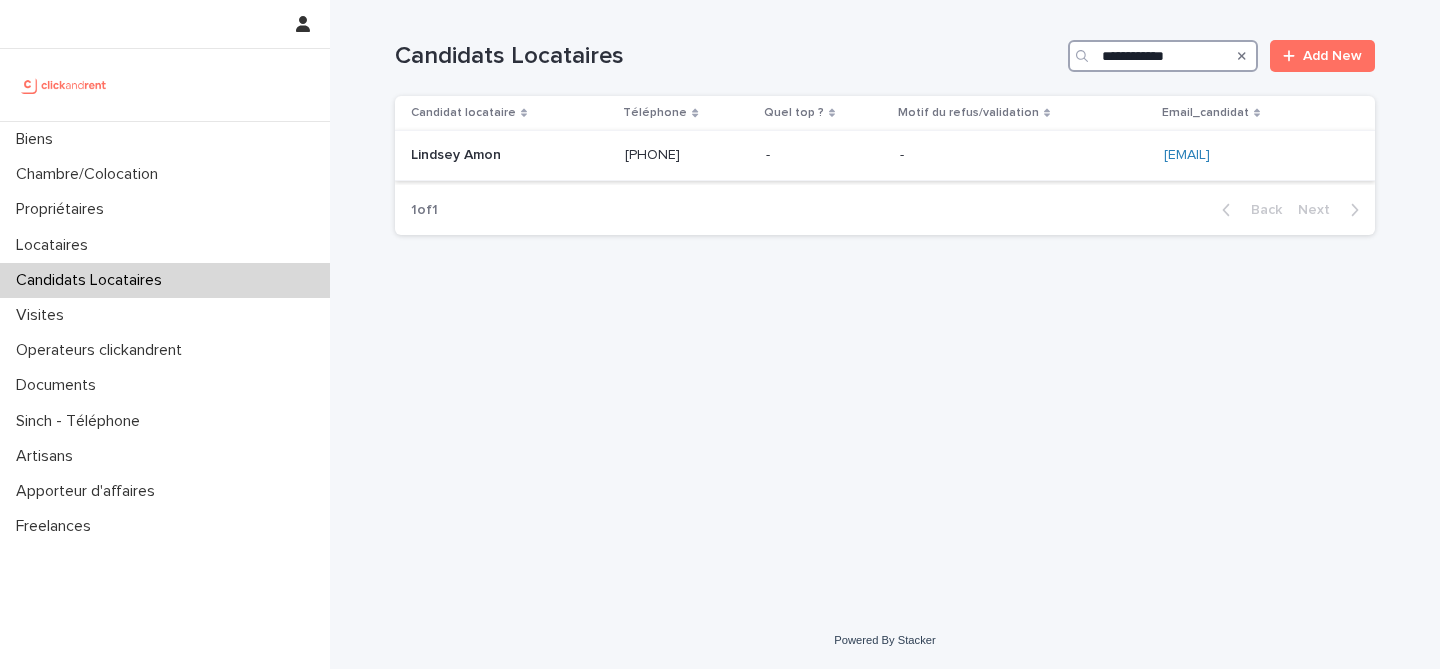 type on "**********" 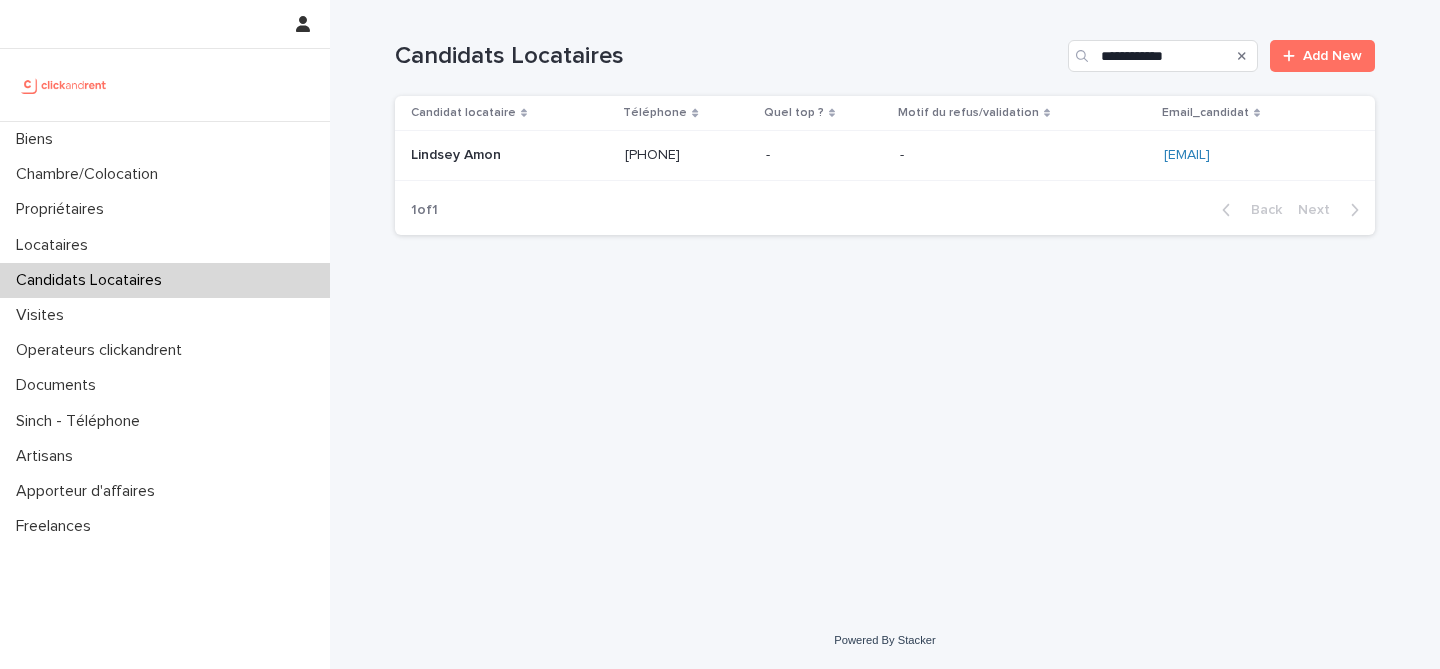 click at bounding box center [510, 155] 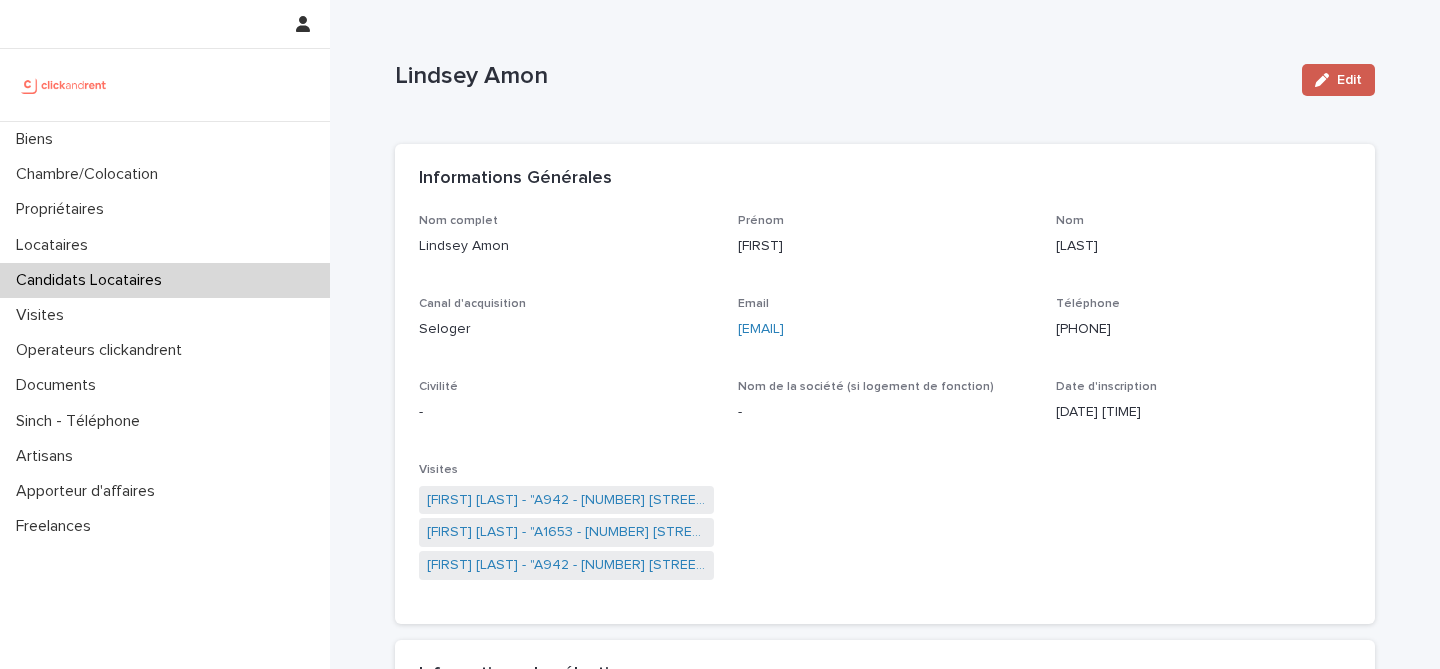 click on "Edit" at bounding box center [1349, 80] 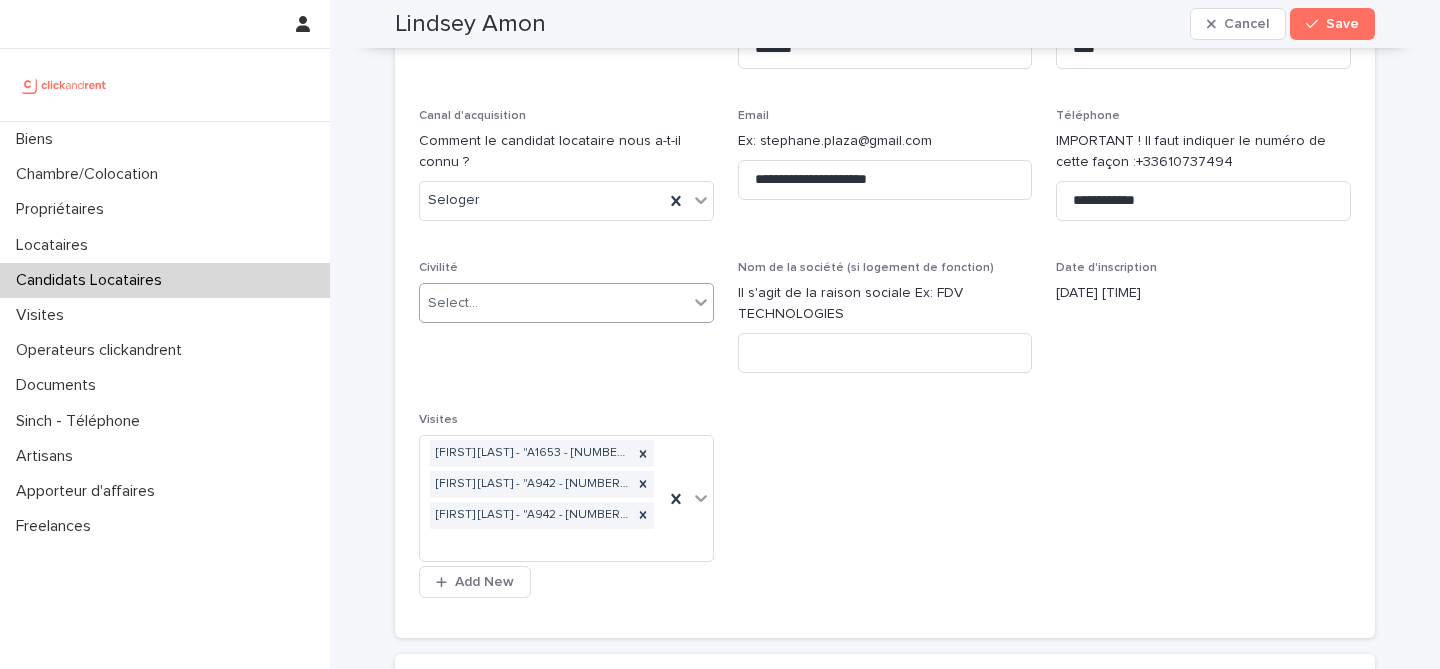 scroll, scrollTop: 233, scrollLeft: 0, axis: vertical 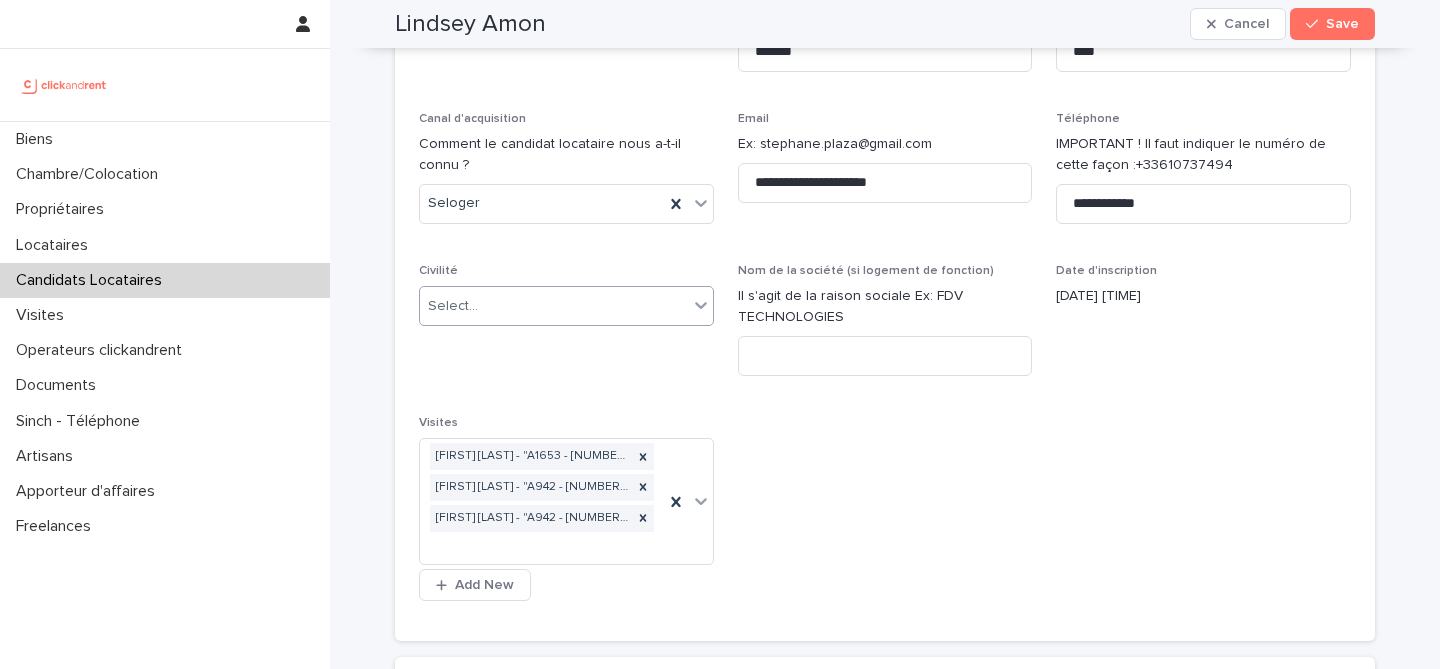 click on "Select..." at bounding box center (554, 306) 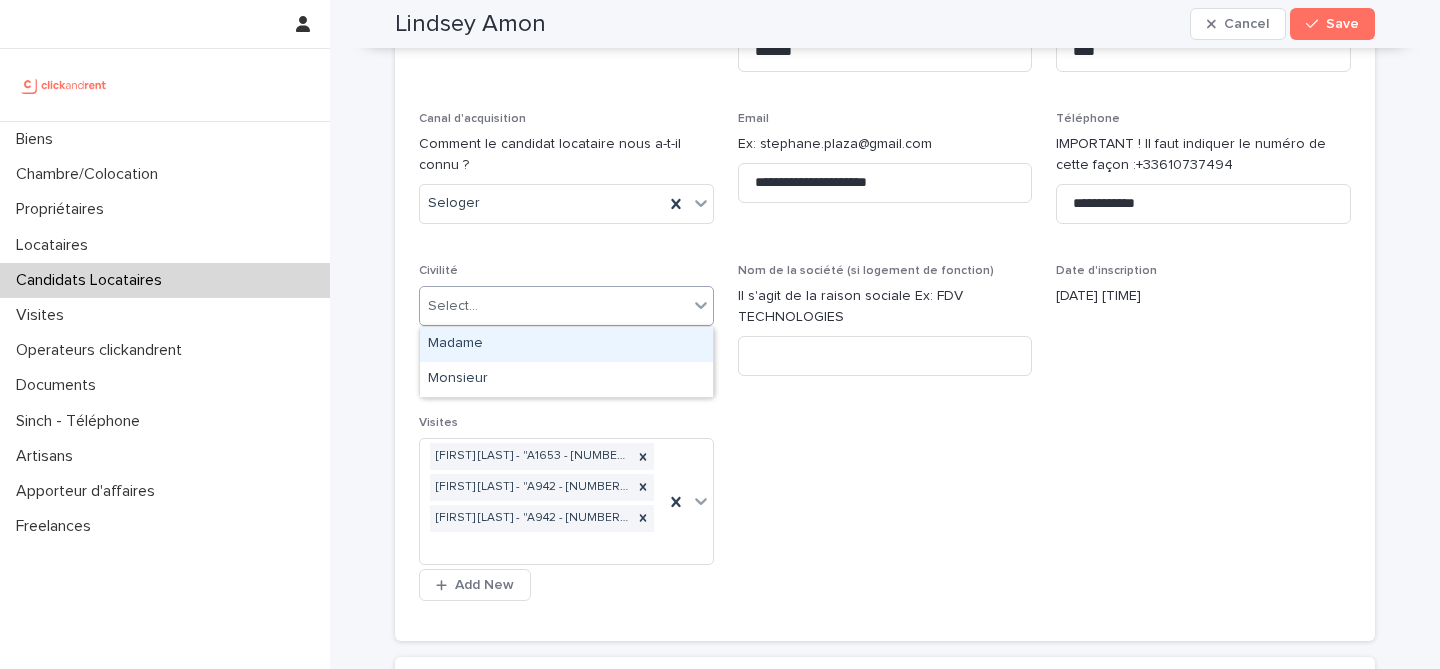 click on "Madame" at bounding box center (566, 344) 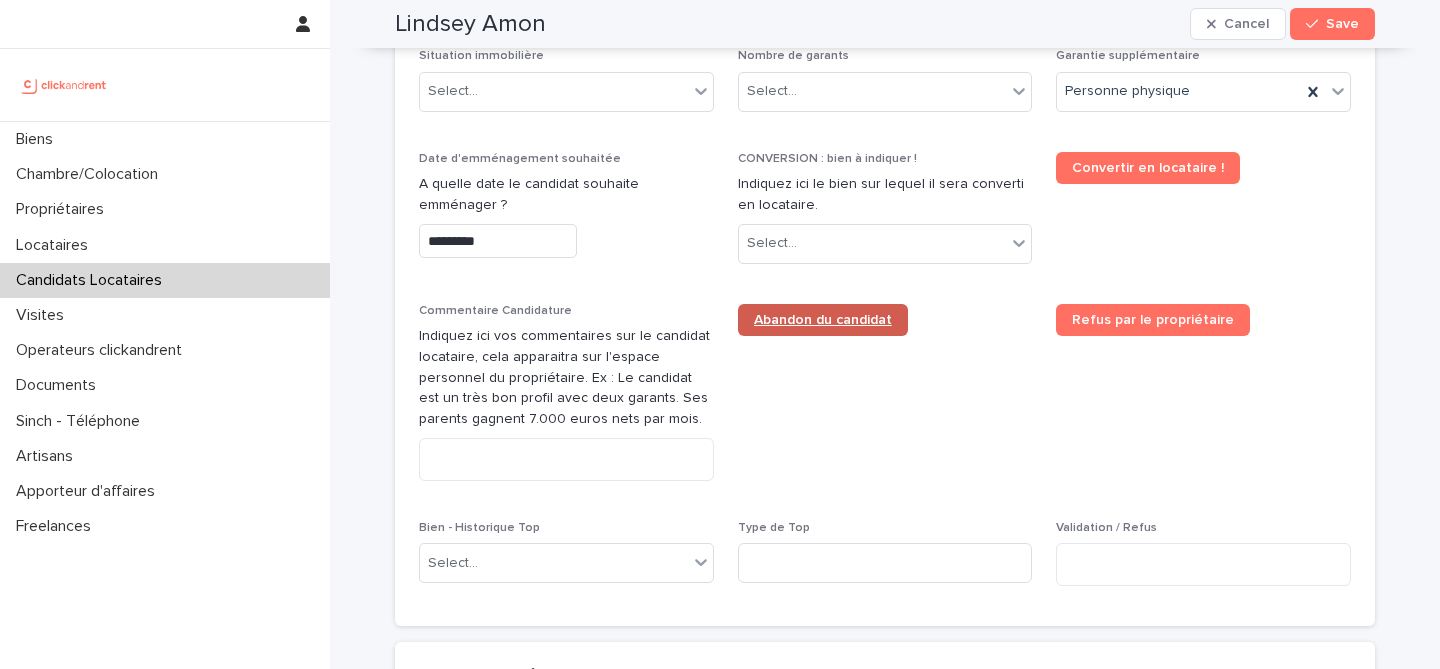 scroll, scrollTop: 991, scrollLeft: 0, axis: vertical 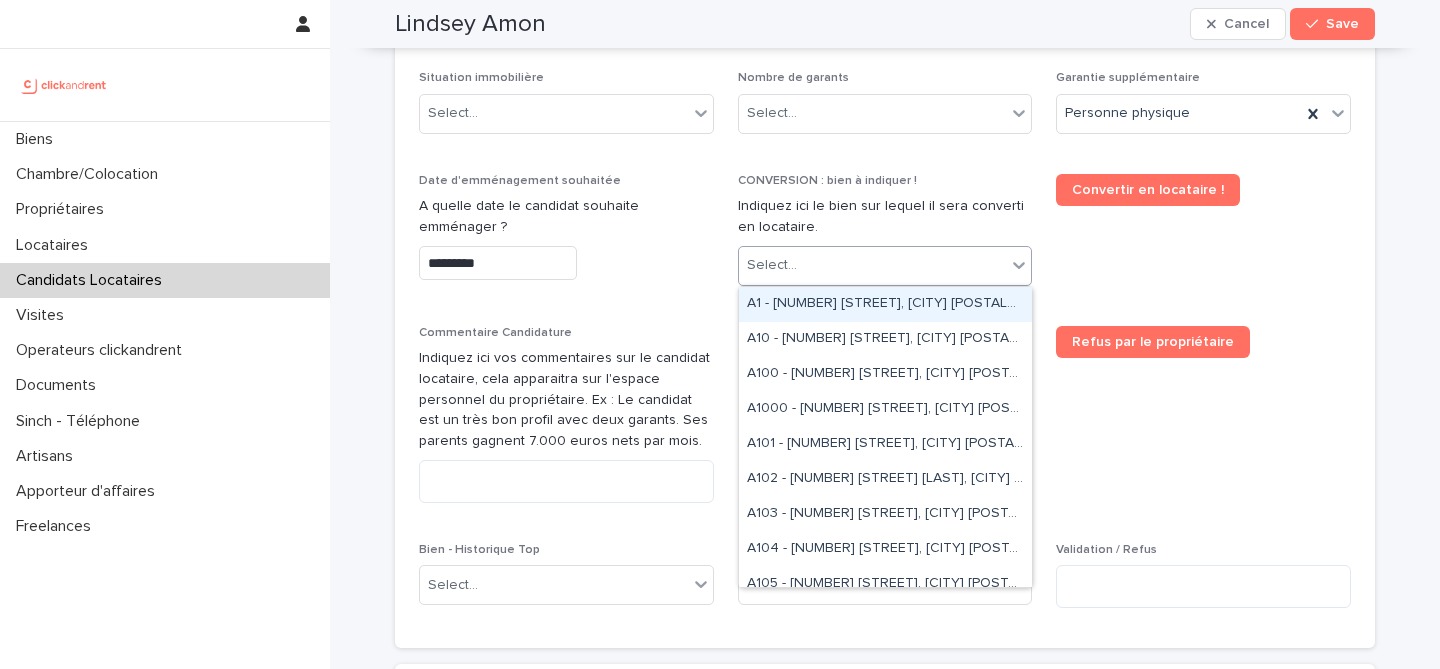 click on "Select..." at bounding box center (873, 265) 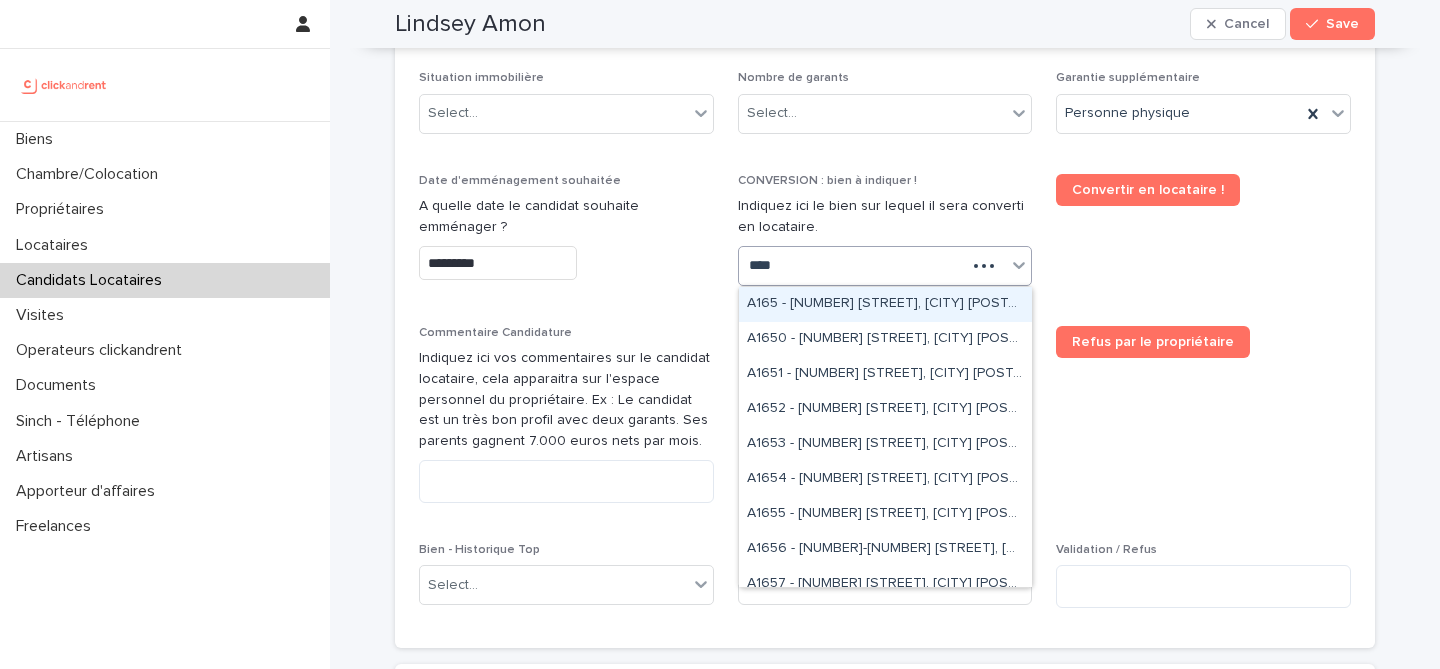type on "*****" 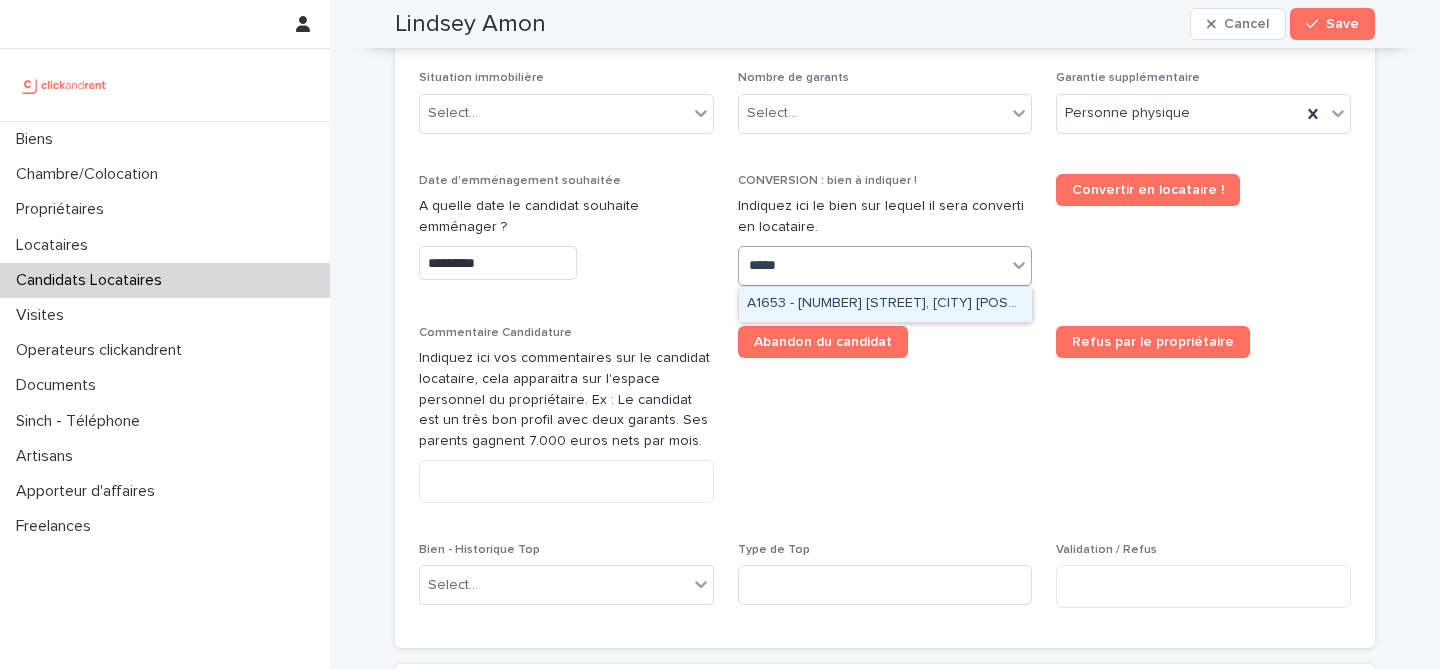 click on "A1653 - [NUMBER] [STREET],  [CITY] [POSTAL_CODE]" at bounding box center (885, 304) 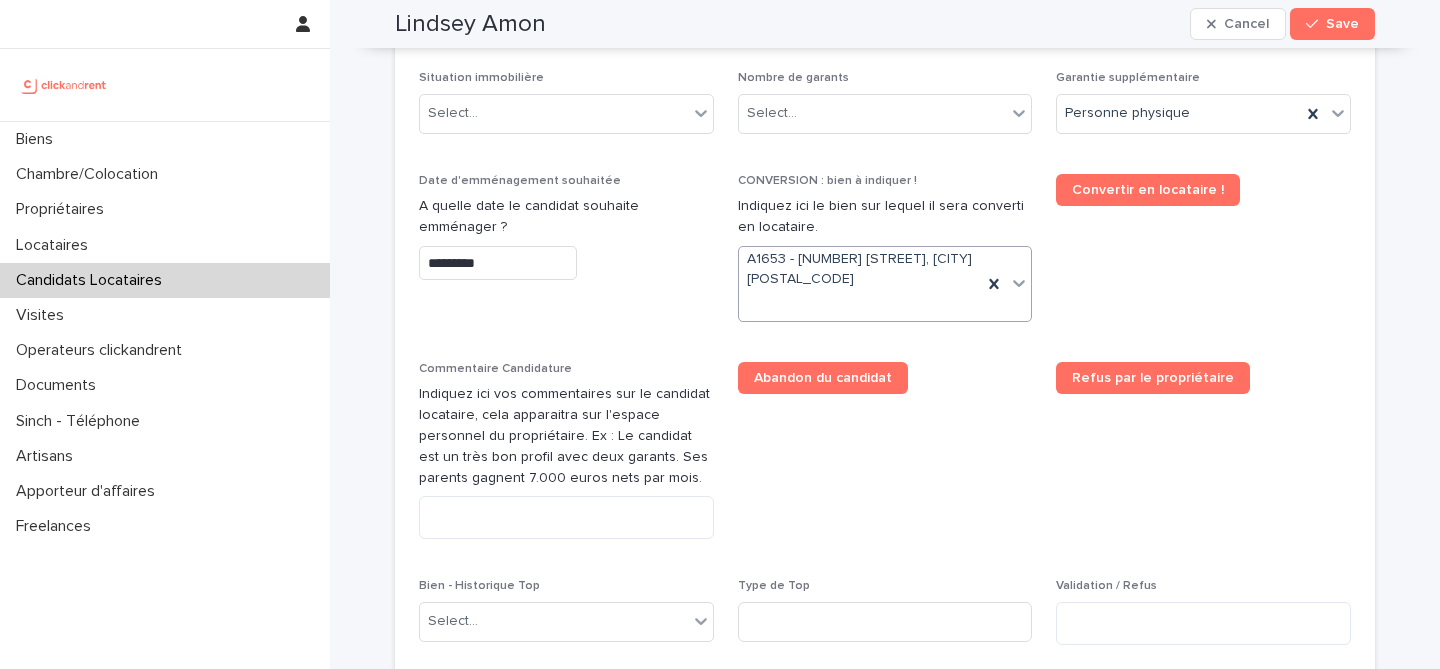 scroll, scrollTop: 1009, scrollLeft: 0, axis: vertical 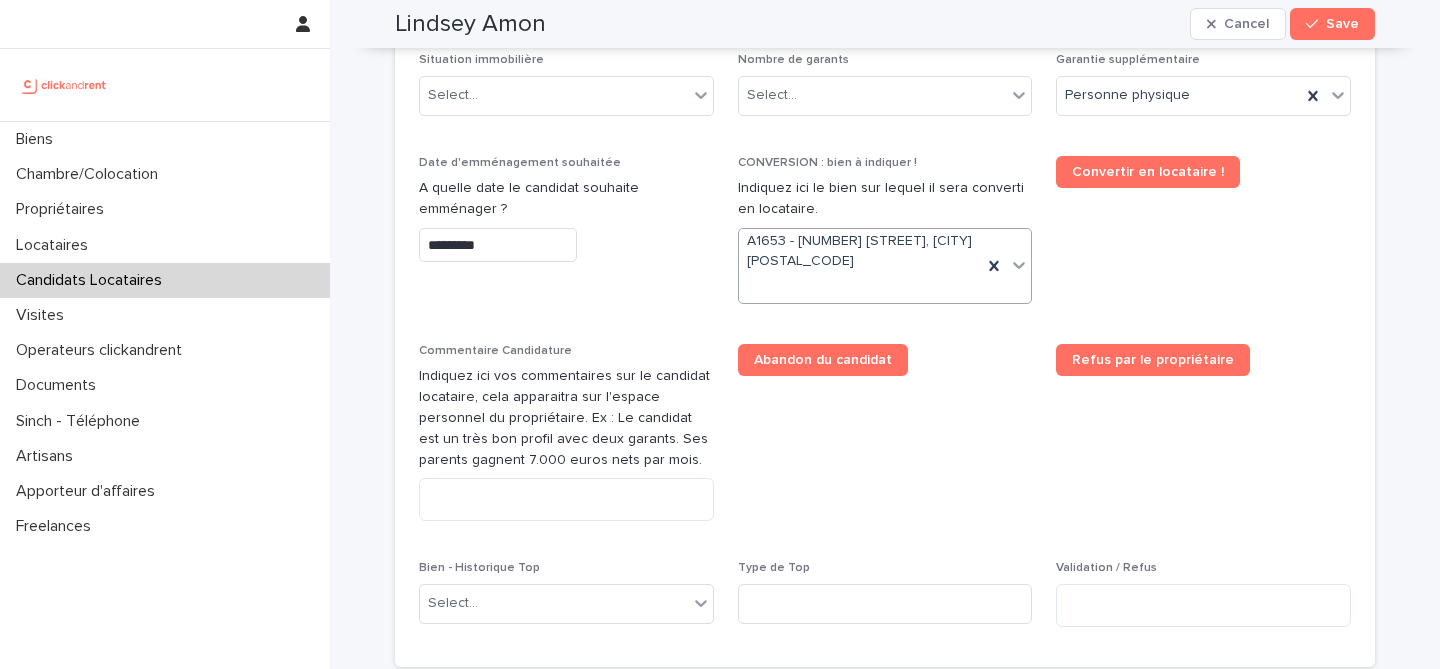 click on "Abandon du candidat" at bounding box center (885, 440) 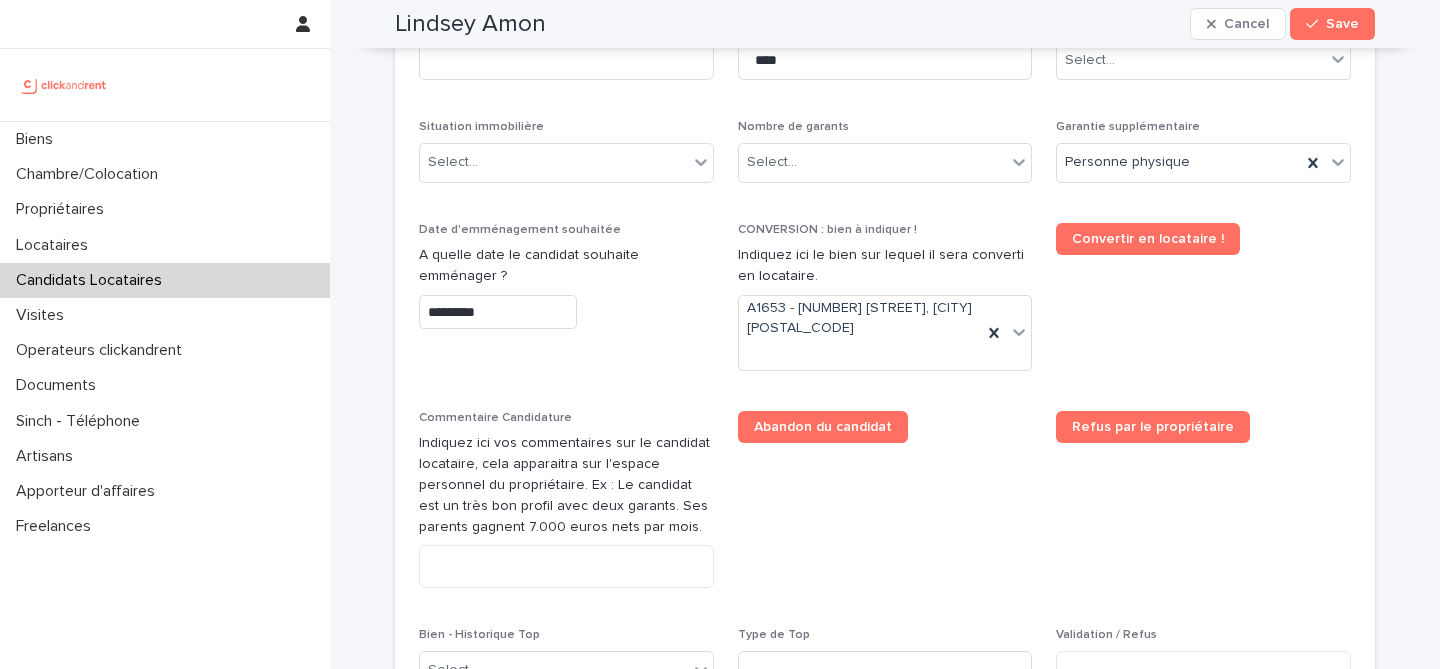 scroll, scrollTop: 893, scrollLeft: 0, axis: vertical 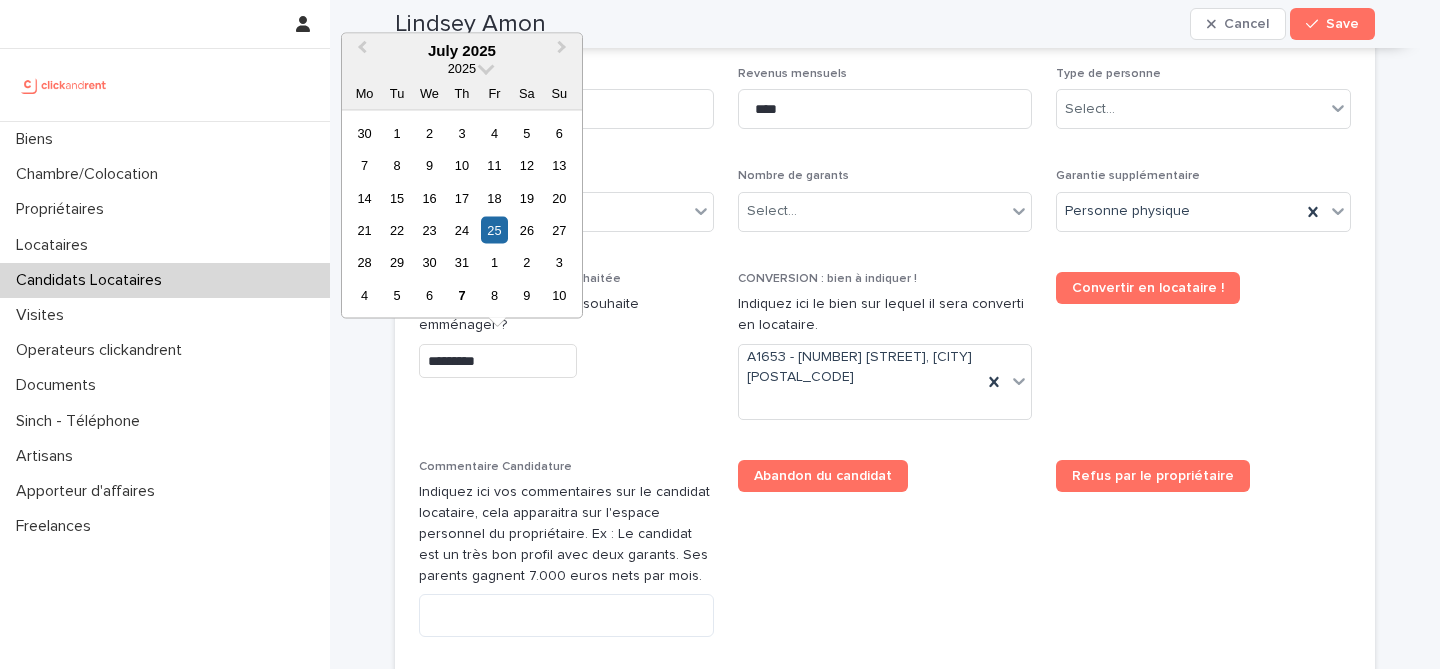 click on "*********" at bounding box center [498, 361] 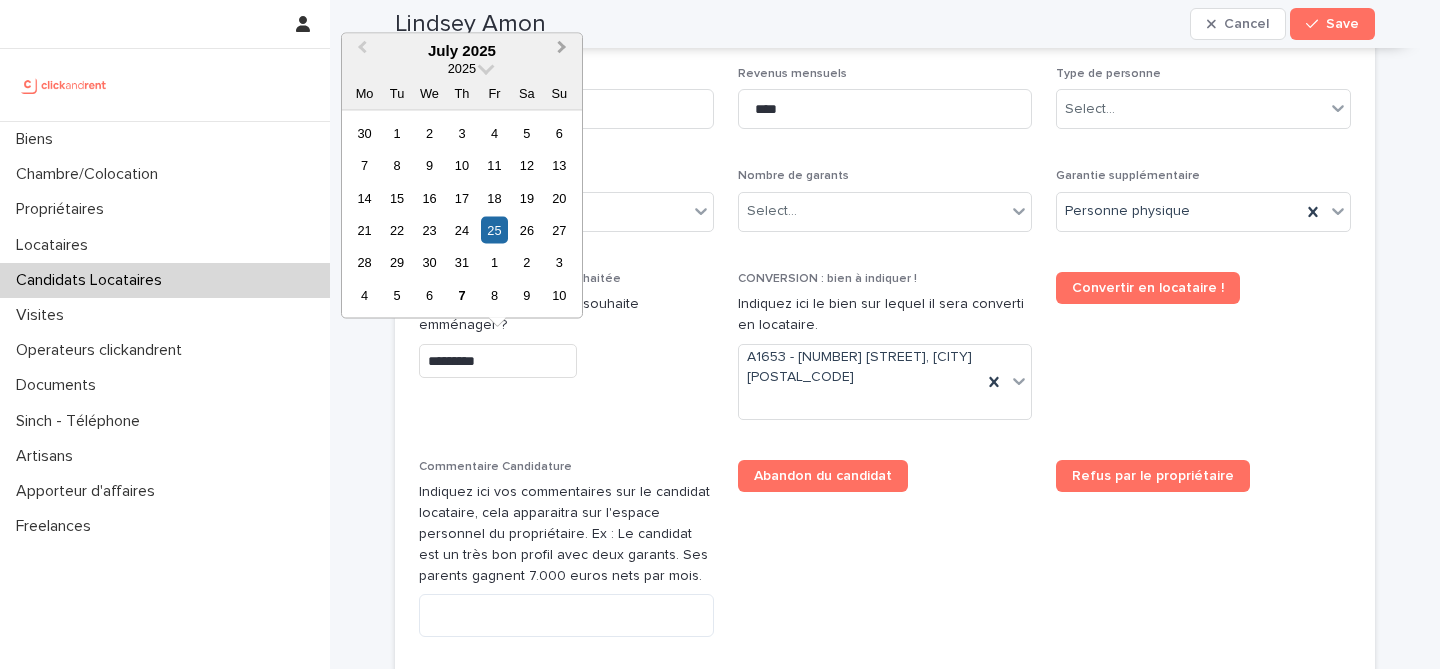 click on "Next Month" at bounding box center [564, 51] 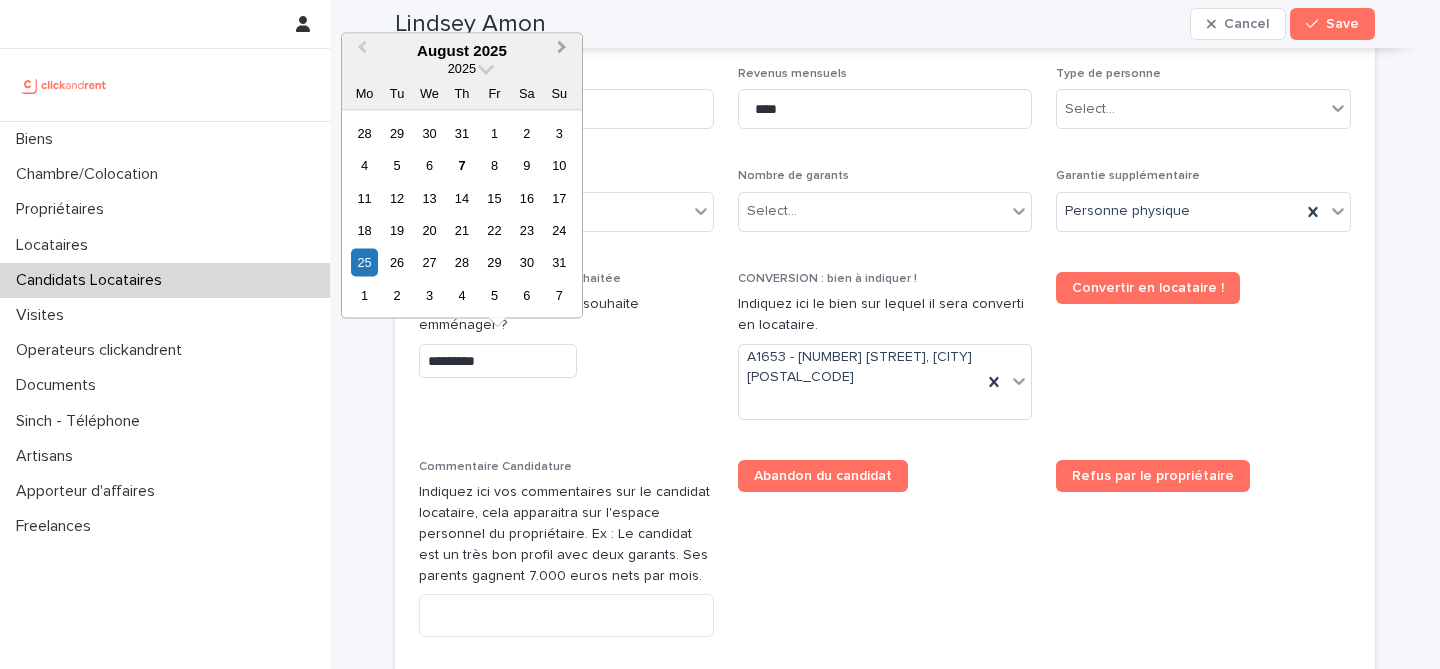 click on "Next Month" at bounding box center (564, 51) 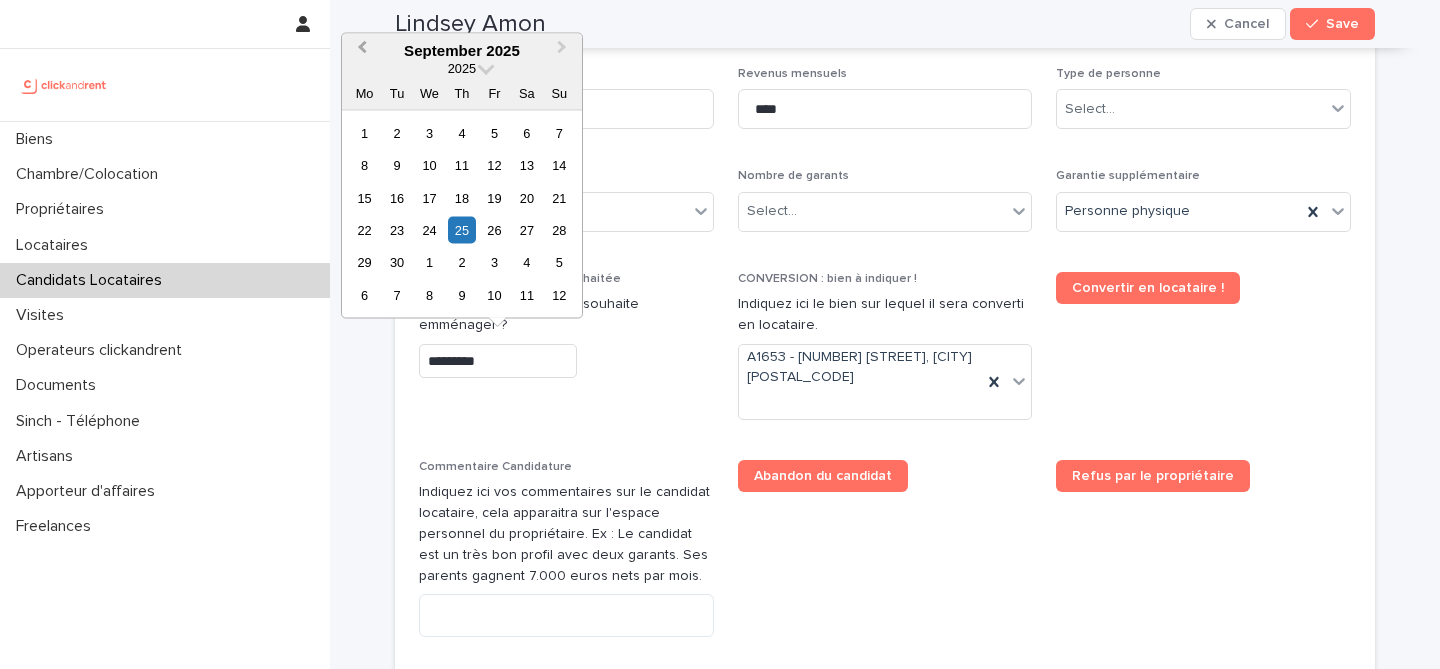 click on "Previous Month" at bounding box center (360, 51) 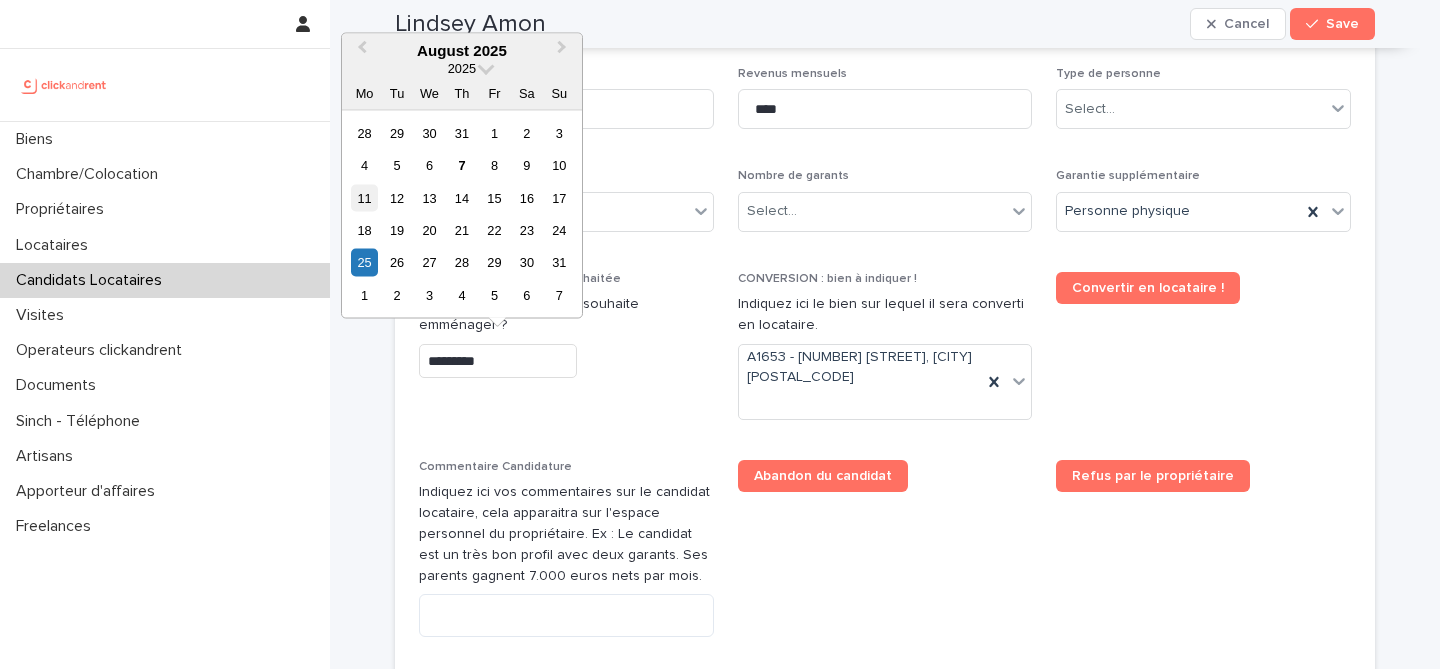 click on "11" at bounding box center (364, 197) 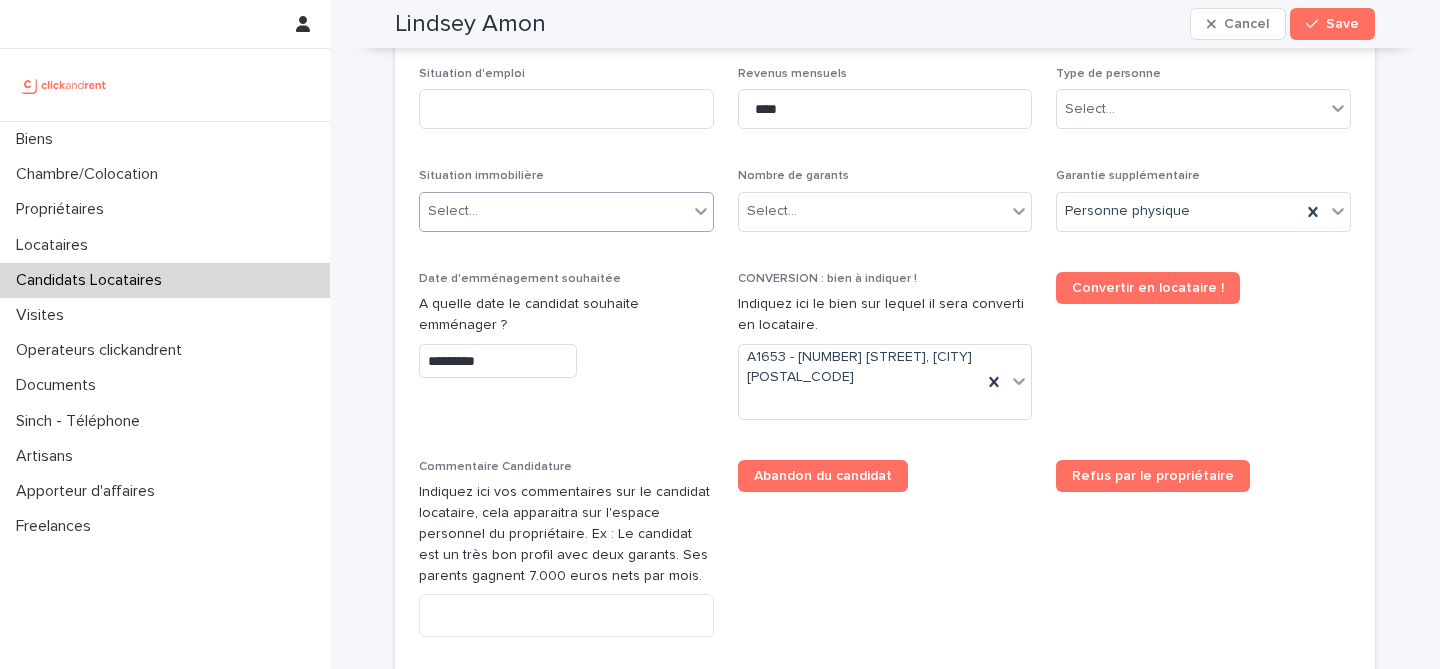 type on "*********" 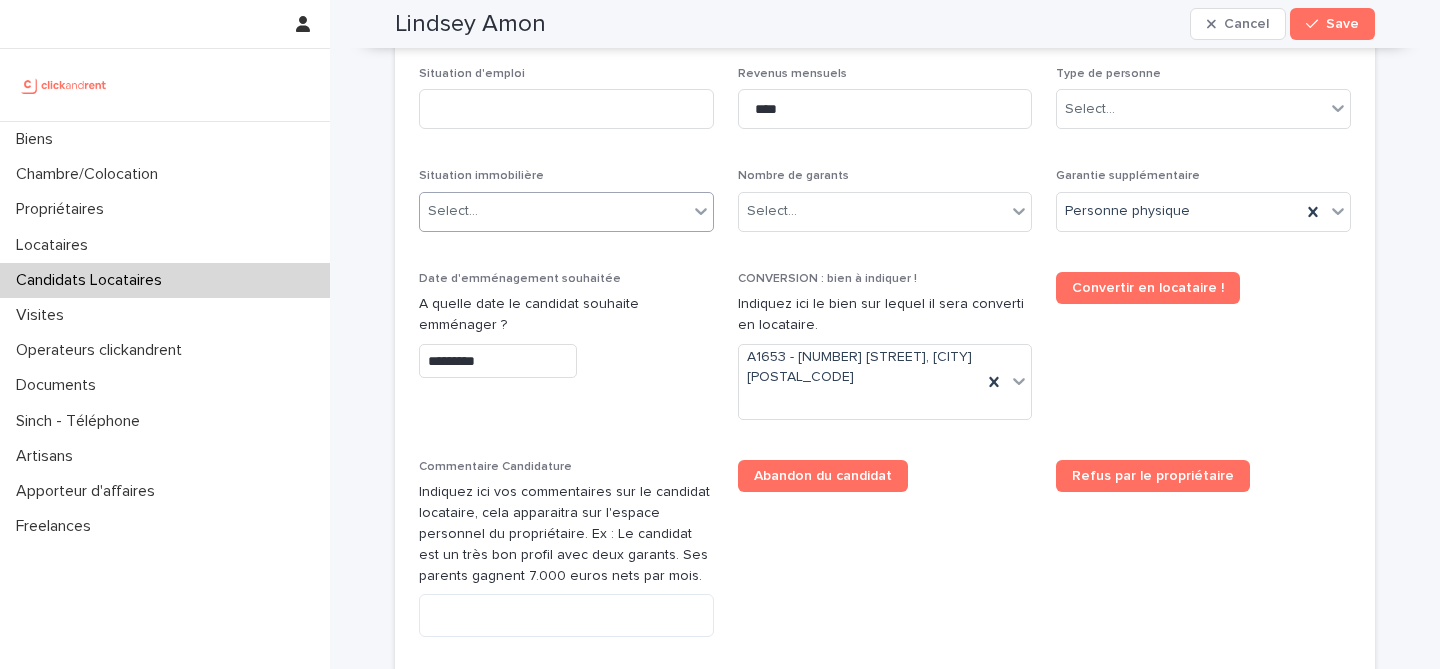 click on "Select..." at bounding box center [554, 211] 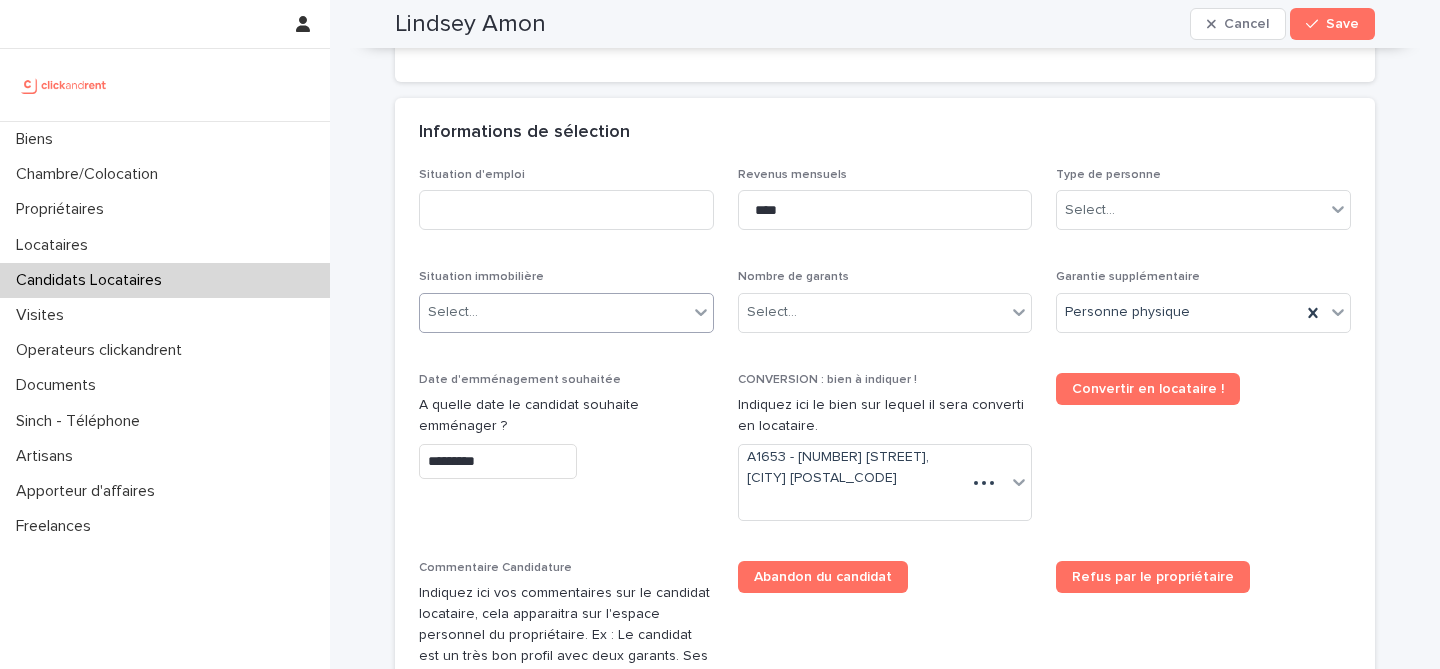 scroll, scrollTop: 943, scrollLeft: 0, axis: vertical 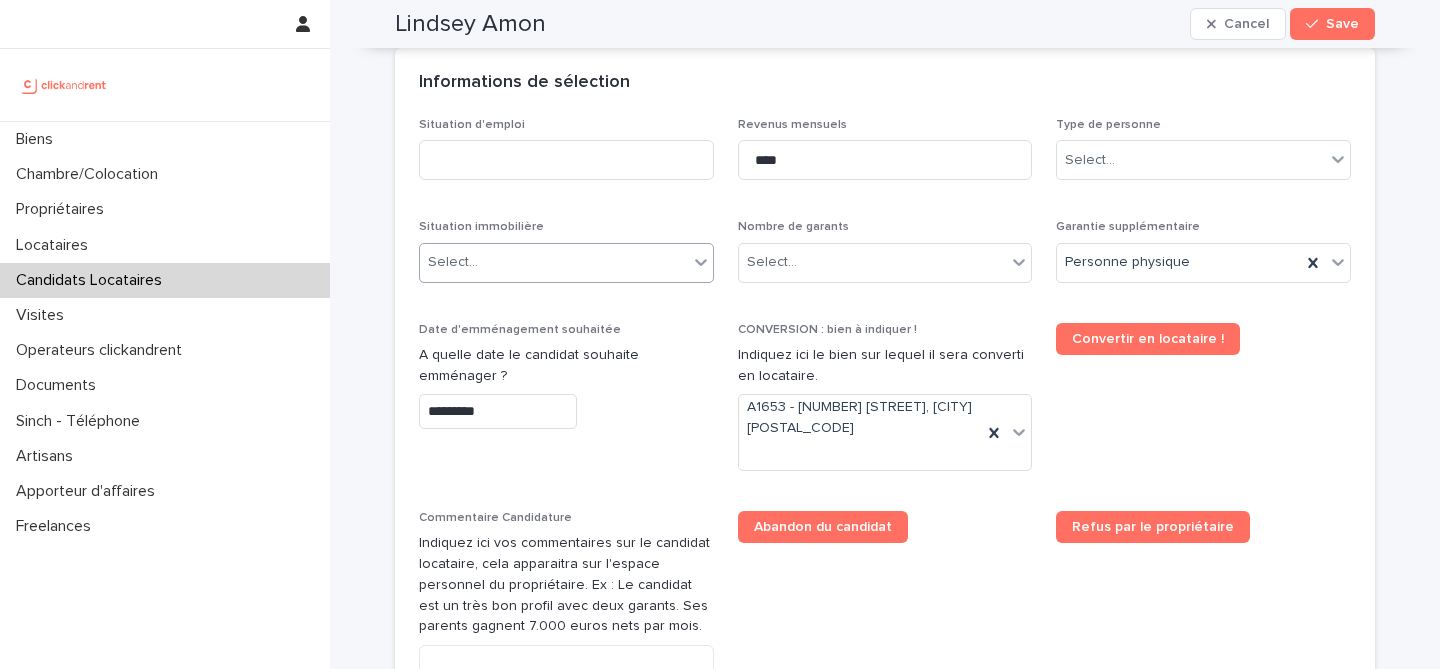 click on "Select..." at bounding box center (554, 262) 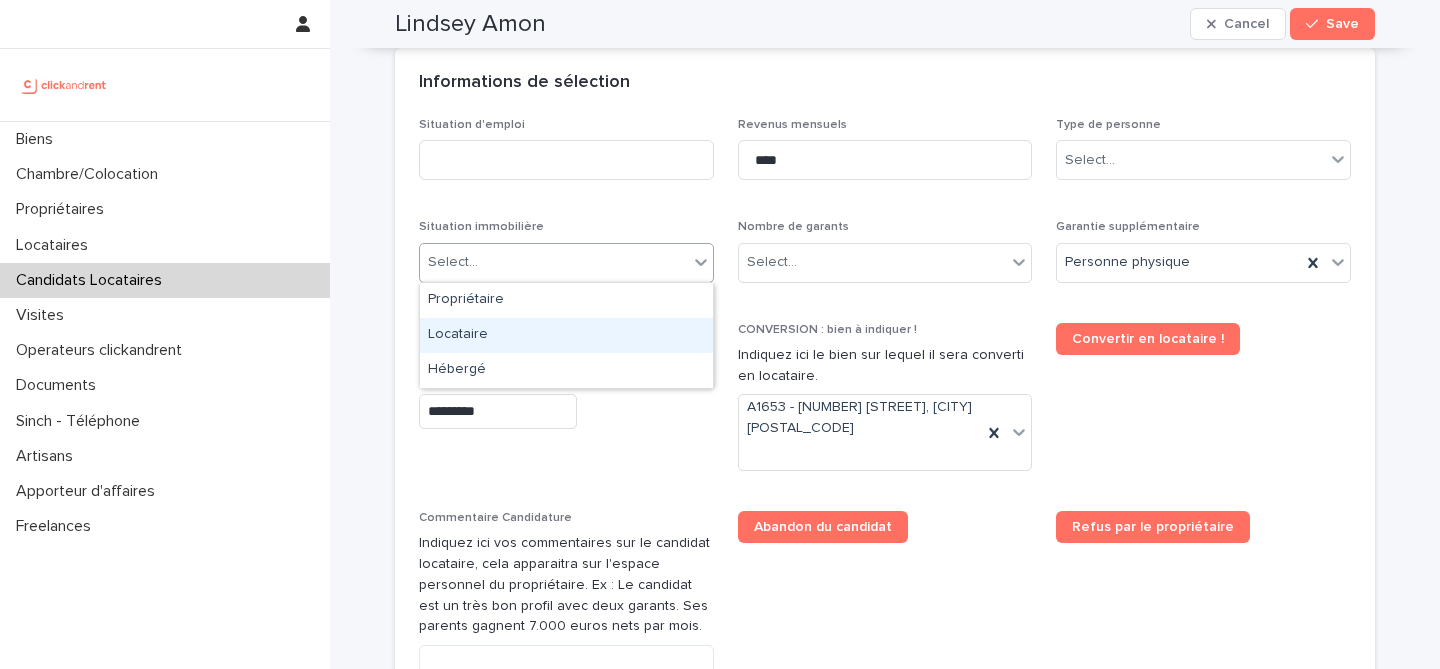 click on "Locataire" at bounding box center (566, 335) 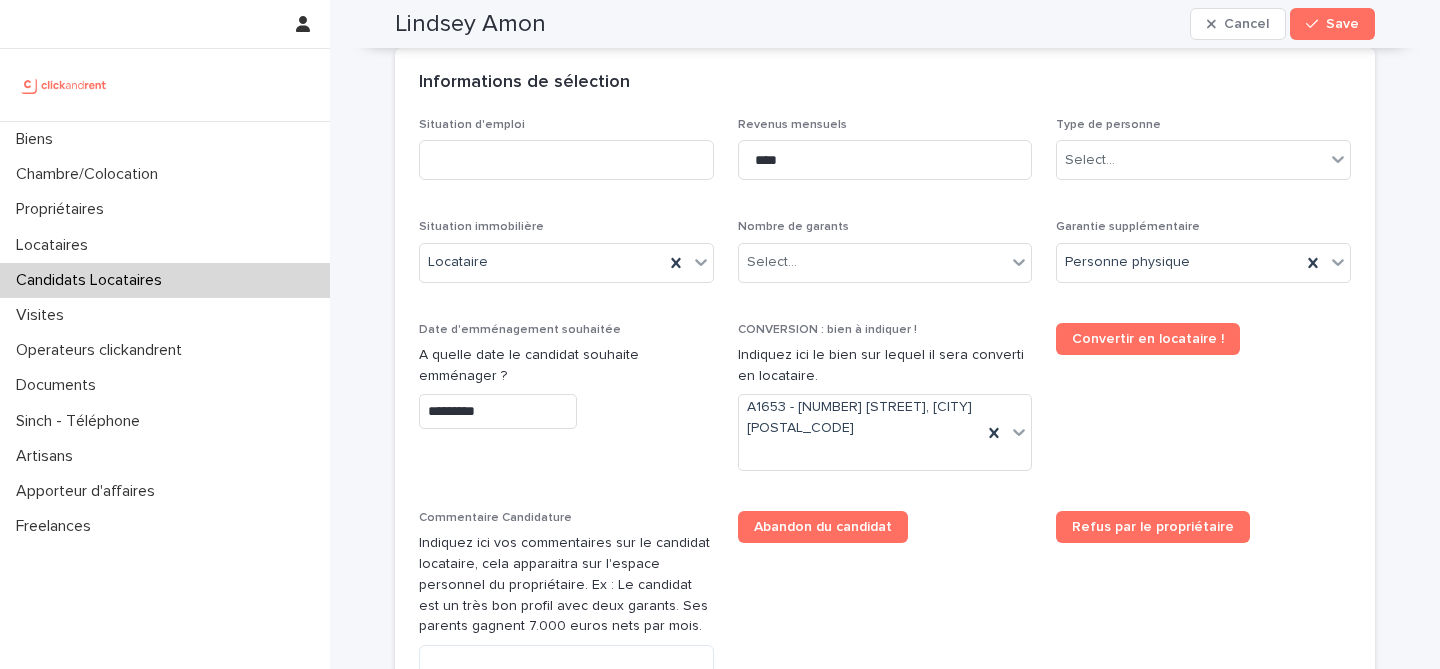 click on "Situation immobilière Locataire" at bounding box center [566, 259] 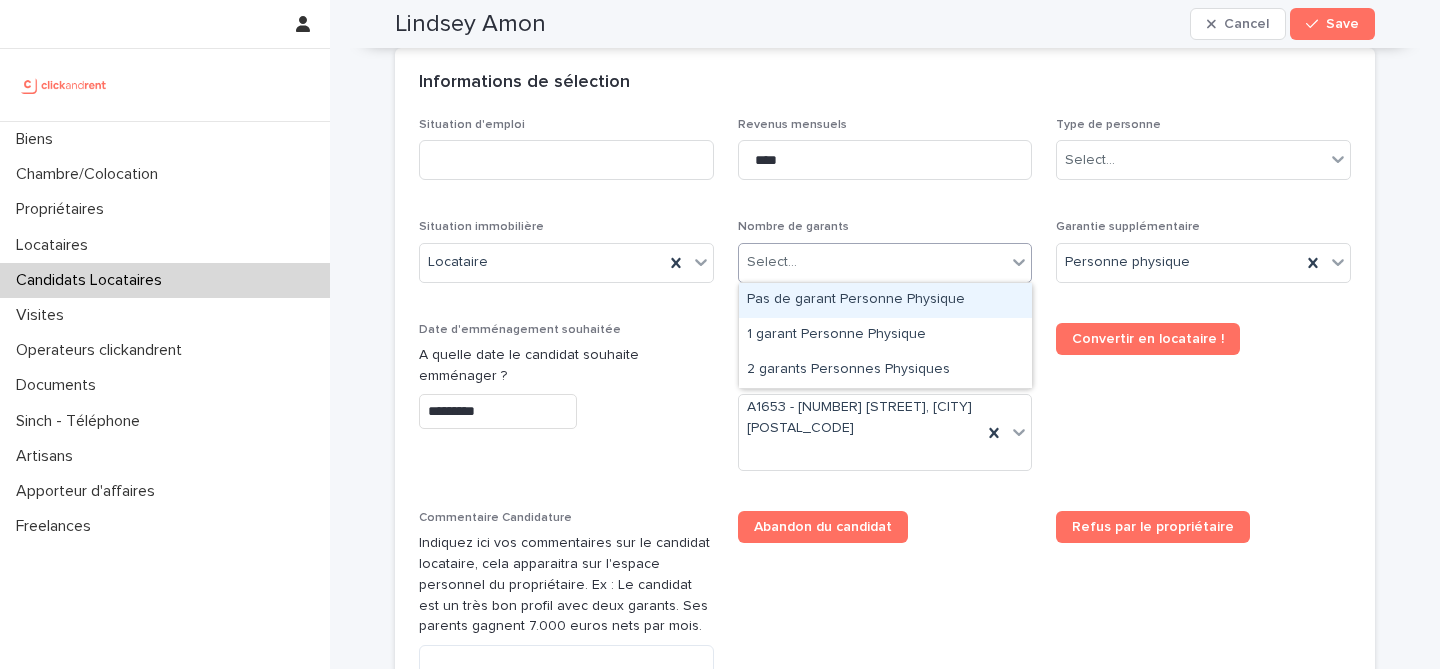 click on "Select..." at bounding box center (873, 262) 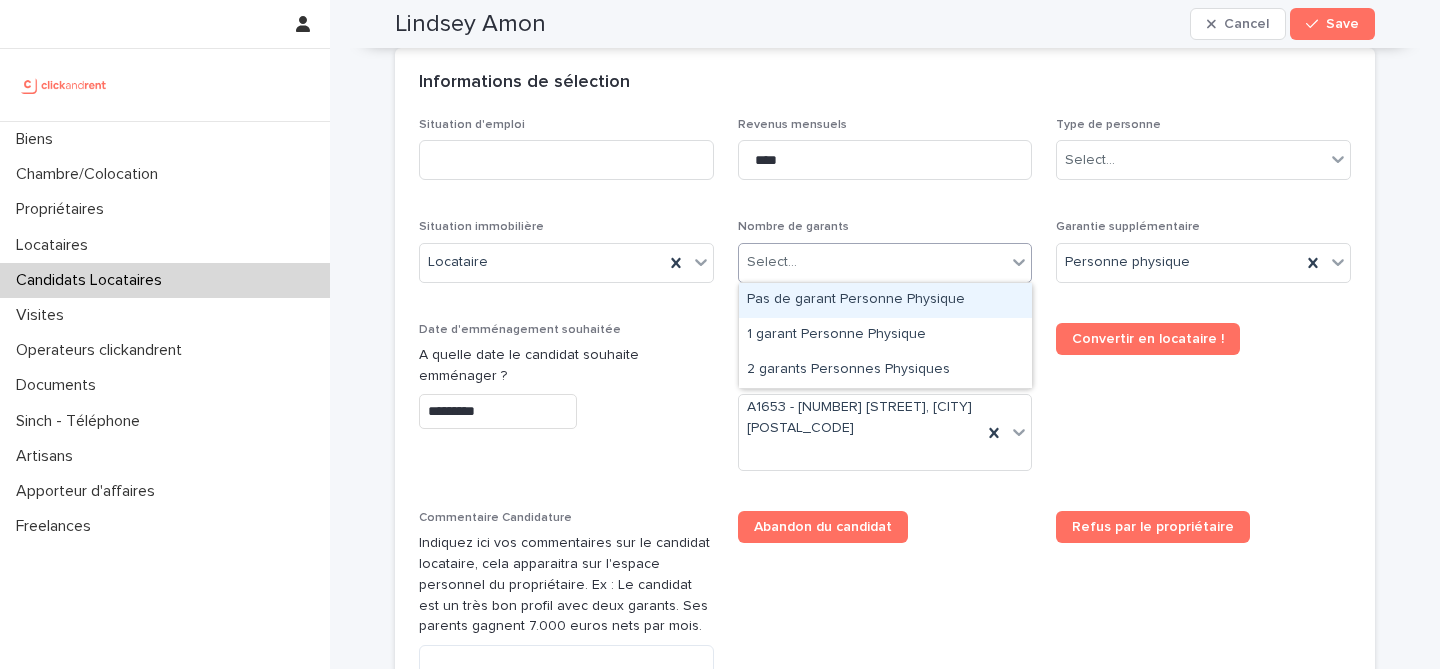 click on "Select..." at bounding box center [873, 262] 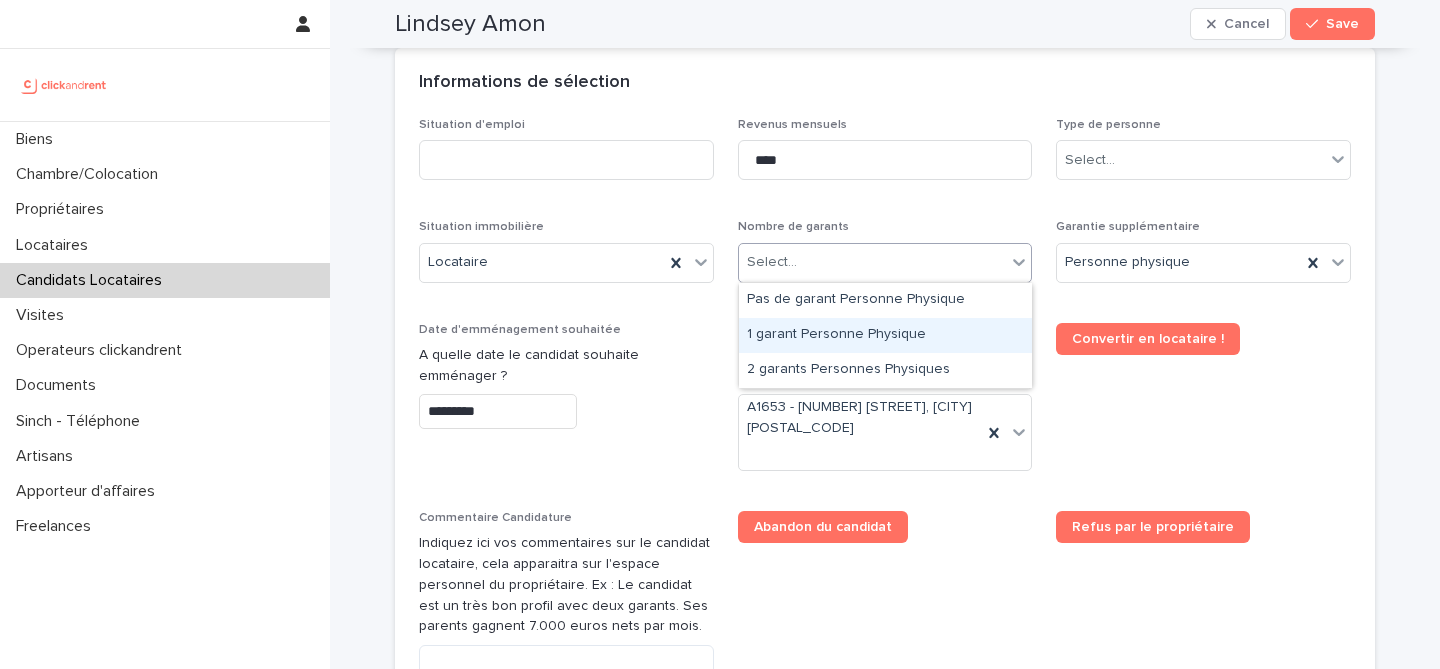 click on "1 garant Personne Physique" at bounding box center [885, 335] 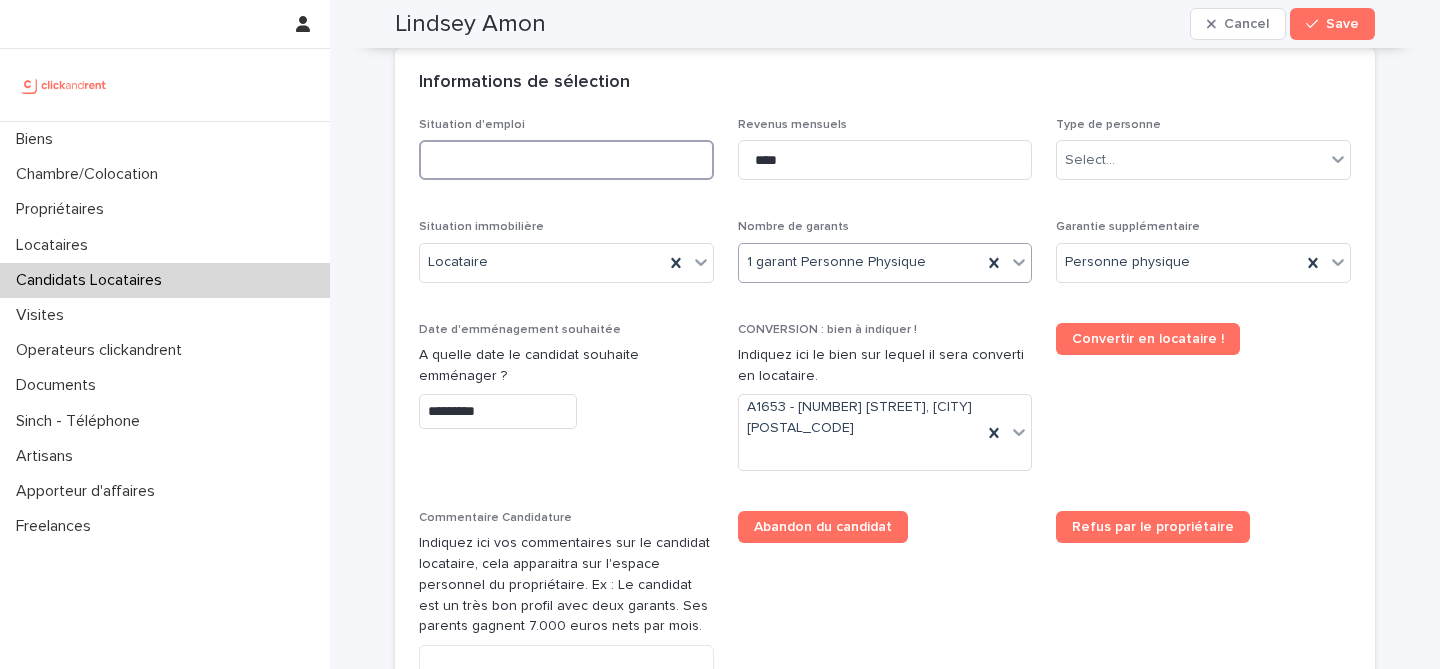 click at bounding box center (566, 160) 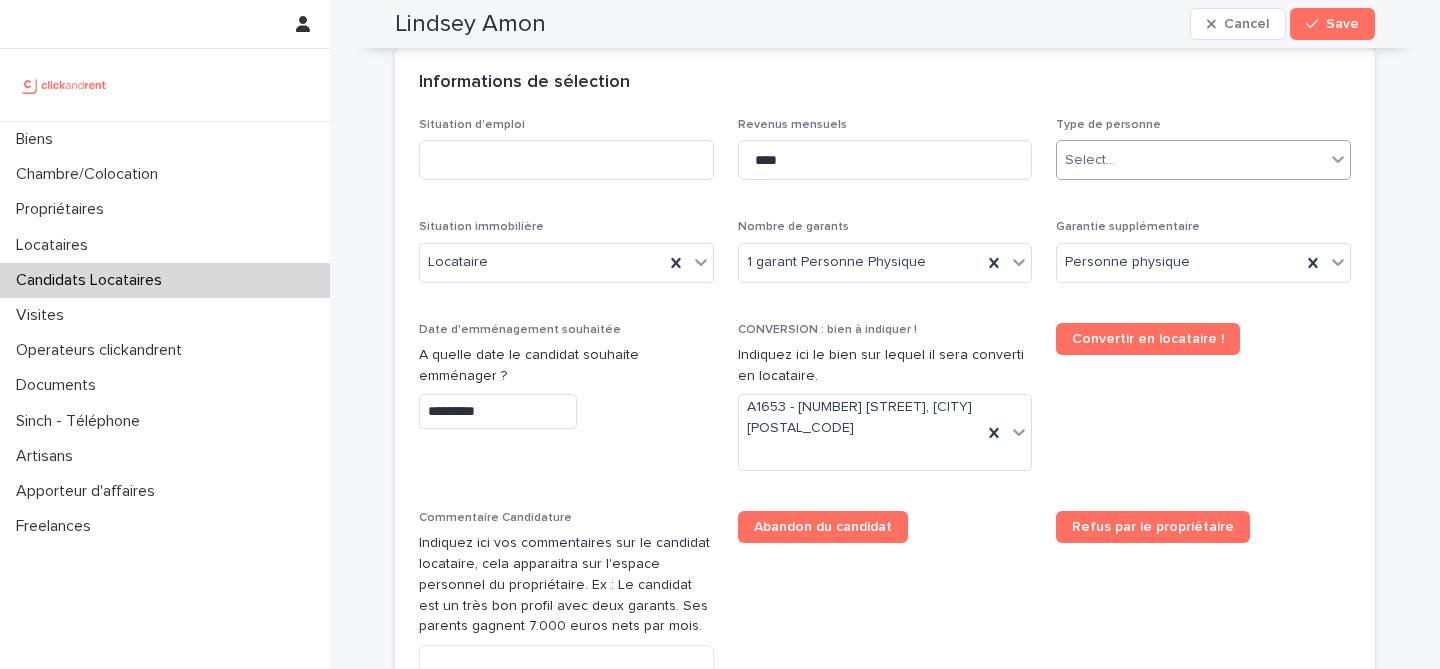 click on "Select..." at bounding box center [1191, 160] 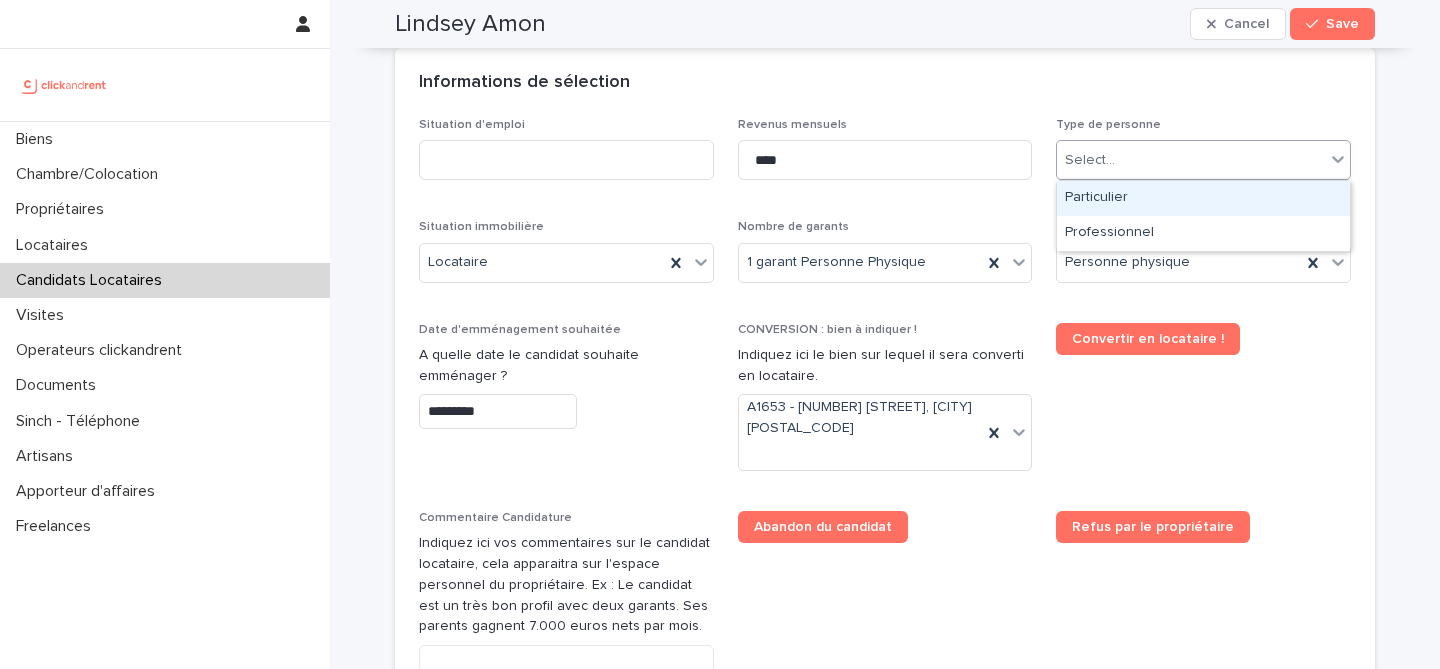 click on "Particulier" at bounding box center (1203, 198) 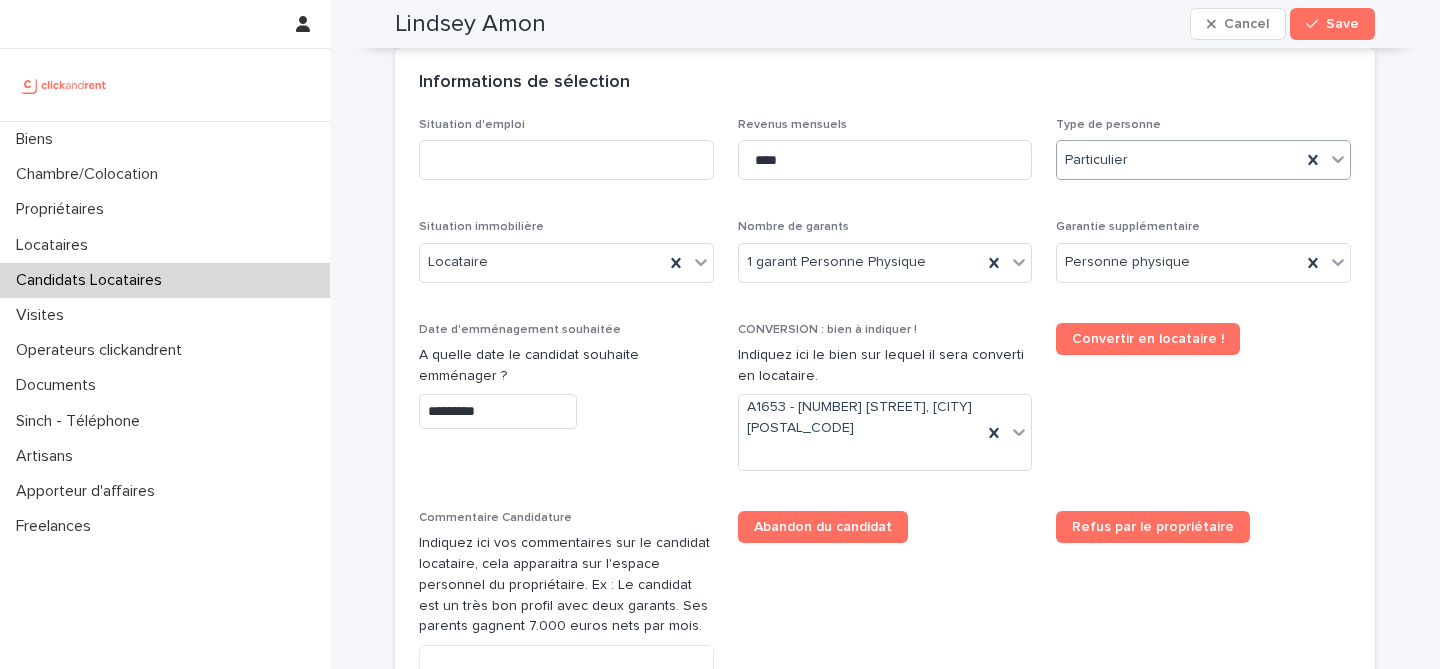 click on "Situation d'emploi Revenus mensuels **** Type de personne   option Particulier, selected.     0 results available. Select is focused ,type to refine list, press Down to open the menu,  Particulier Situation immobilière Locataire Nombre de garants 1 garant Personne Physique Garantie supplémentaire Personne physique Date d'emménagement souhaitée A quelle date le candidat souhaite emménager ? ********* CONVERSION : bien à indiquer ! Indiquez ici le bien sur lequel il sera converti en locataire. A1653 - [NUMBER] [STREET],  [CITY] [POSTAL_CODE] Convertir en locataire ! Commentaire Candidature Indiquez ici vos commentaires sur le candidat locataire, cela apparaitra sur l'espace personnel du propriétaire.
Ex : Le candidat est un très bon profil avec deux garants. Ses parents gagnent 7.000 euros nets par mois. Abandon du candidat Refus par le propriétaire Bien - Historique Top Select... Type de Top Validation / Refus" at bounding box center [885, 464] 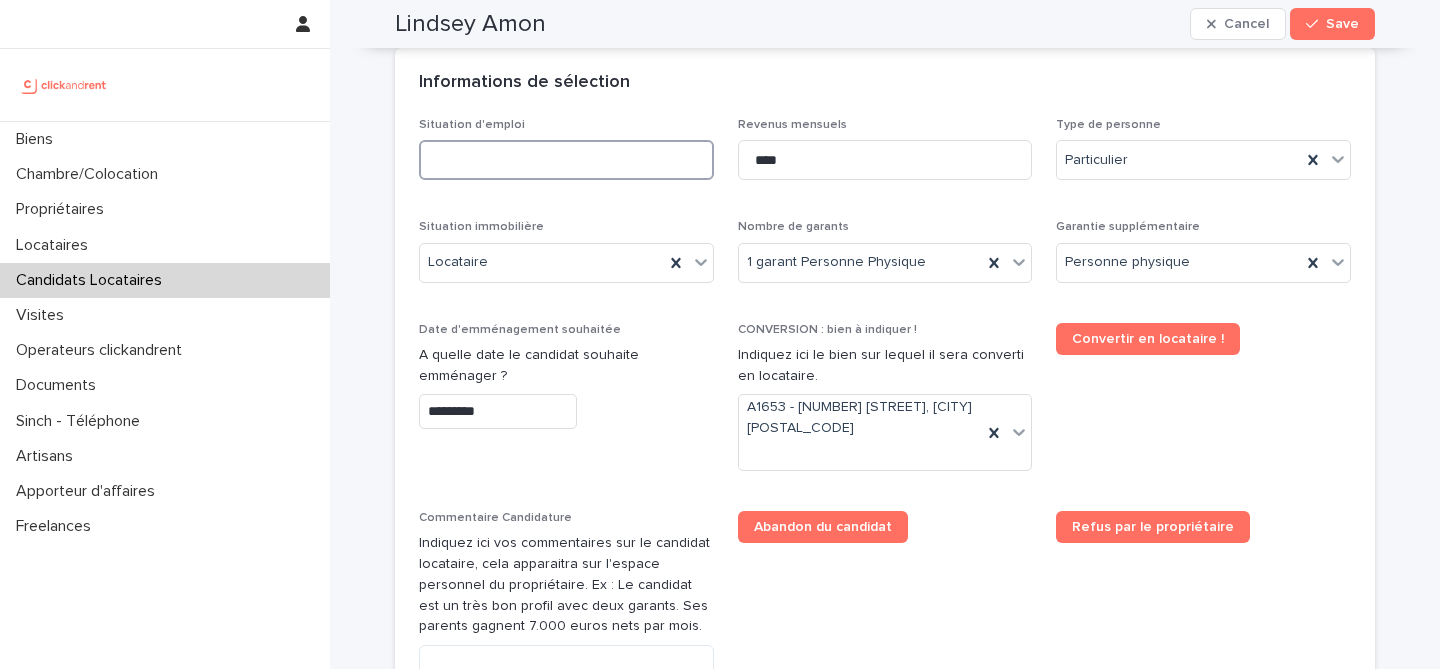 click at bounding box center [566, 160] 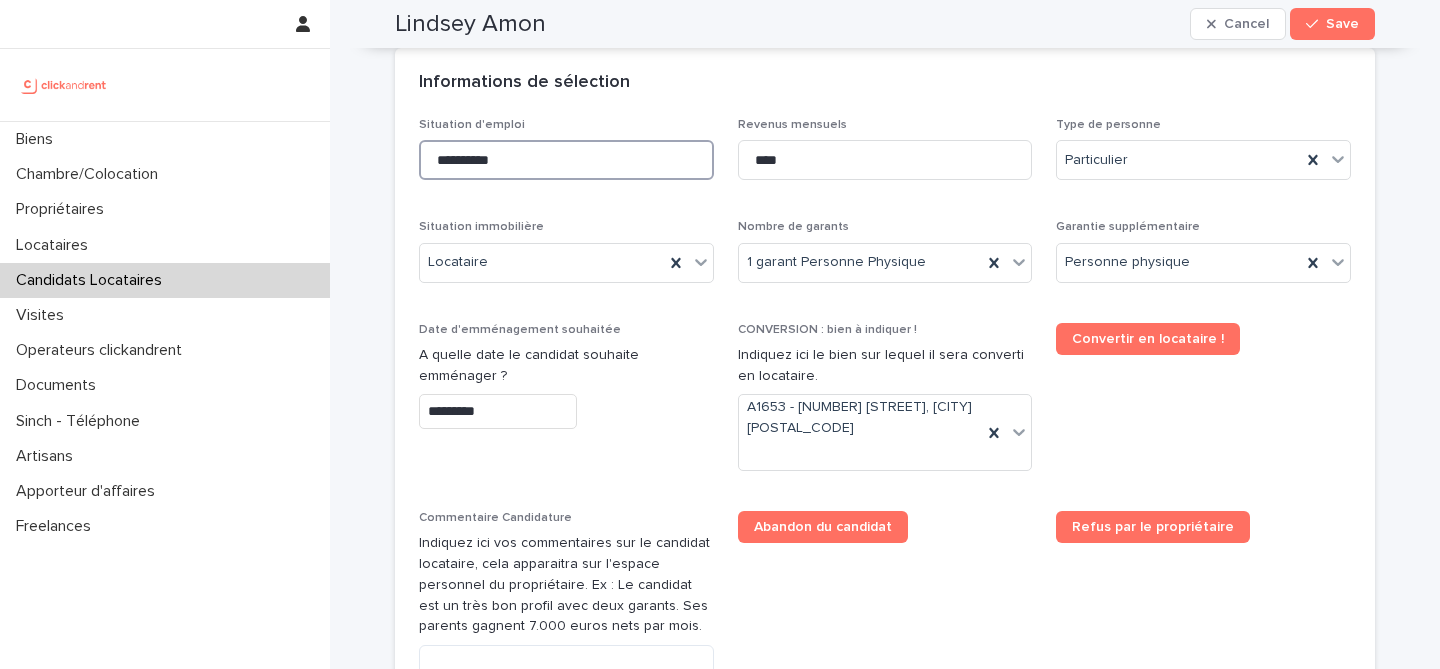type on "**********" 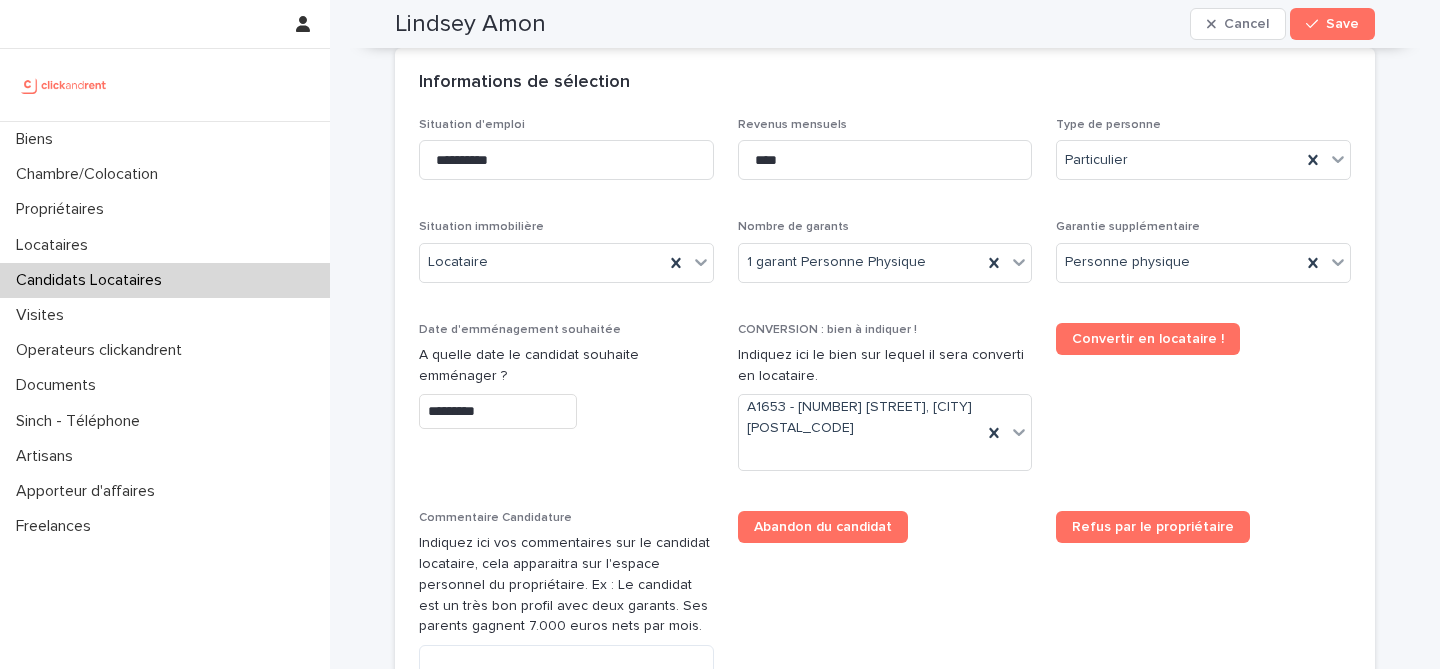 click on "Informations de sélection" at bounding box center (885, 83) 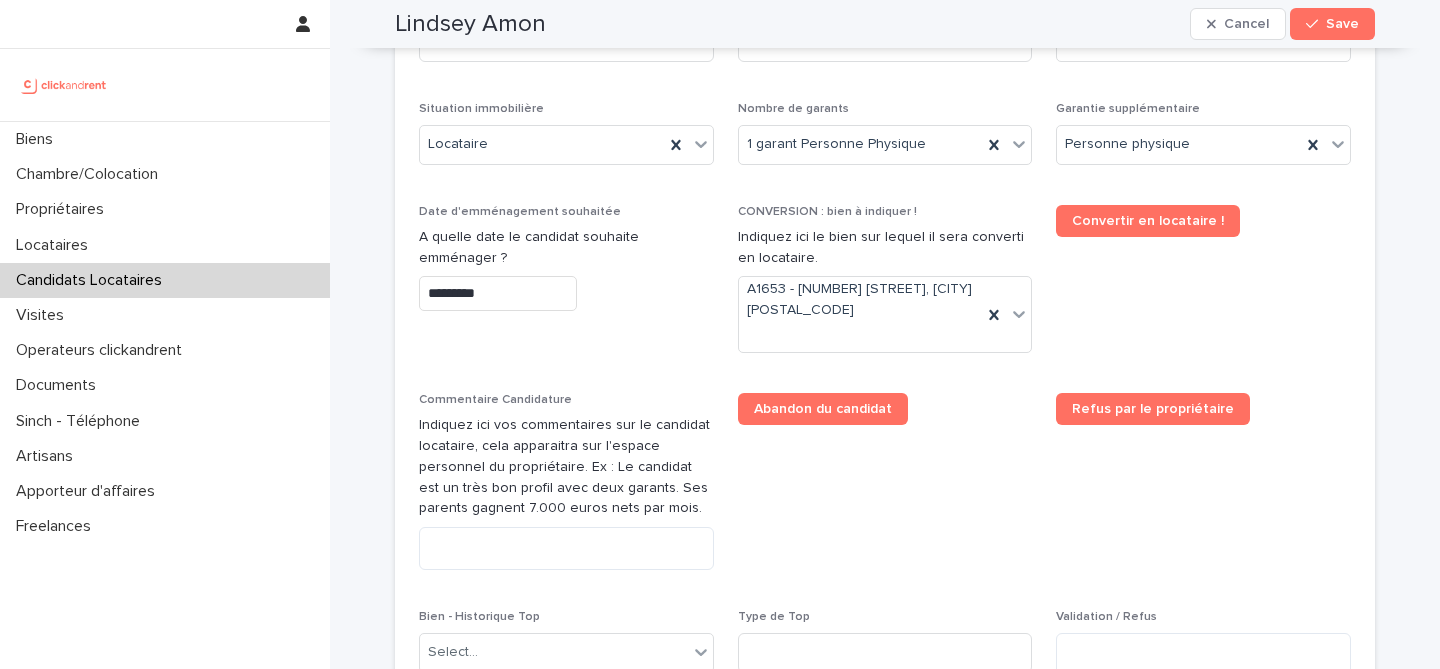 scroll, scrollTop: 1062, scrollLeft: 0, axis: vertical 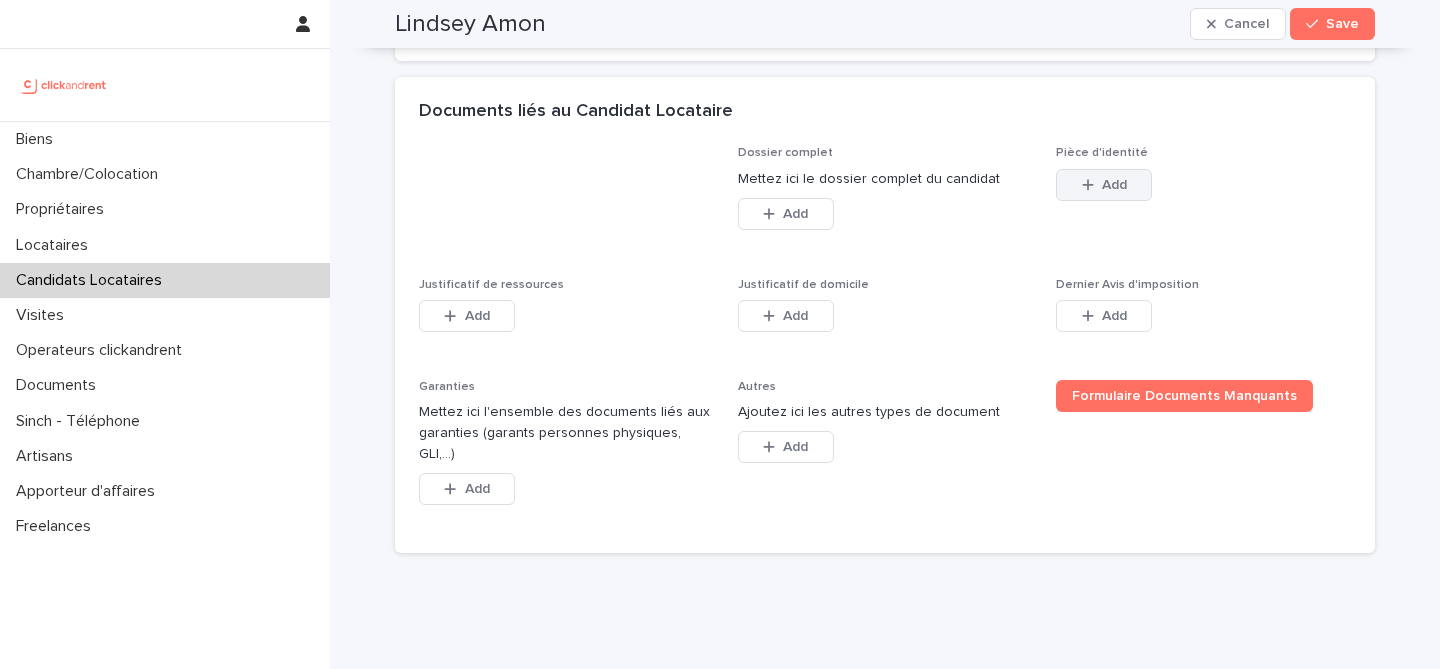 click on "Add" at bounding box center (1104, 185) 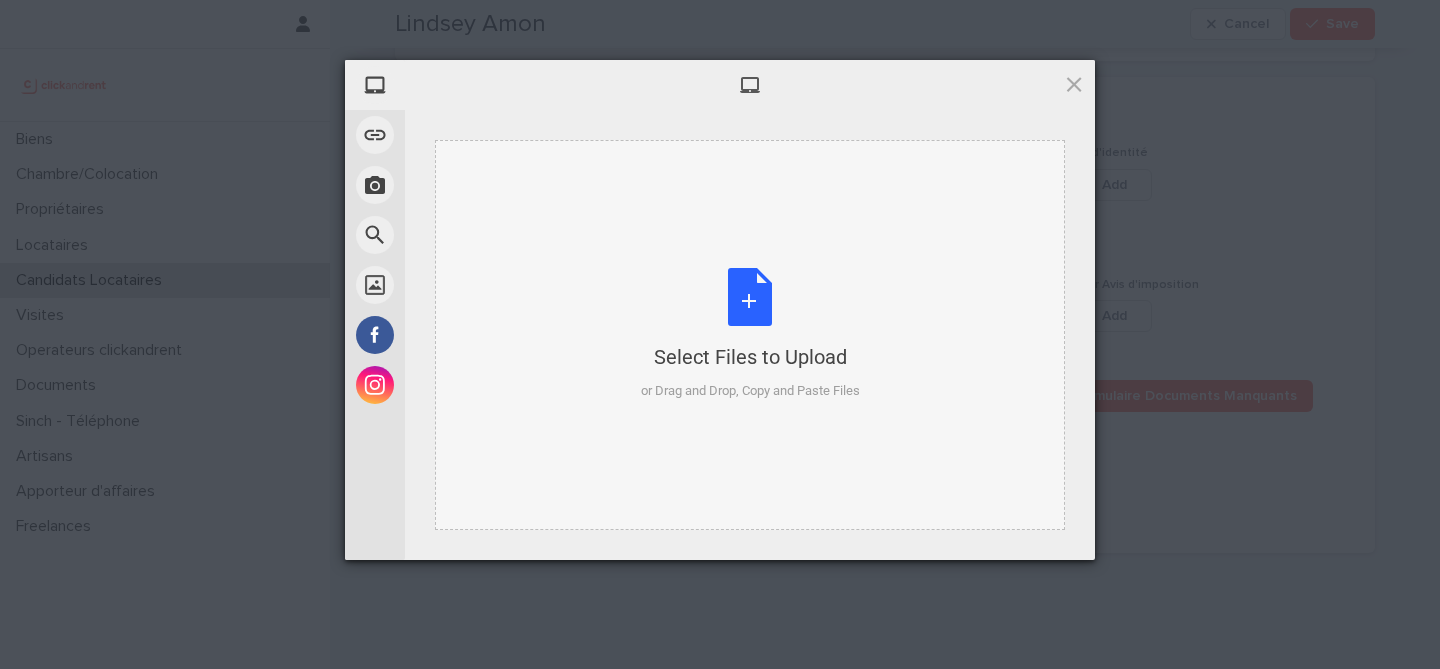 click on "Select Files to Upload
or Drag and Drop, Copy and Paste Files" at bounding box center [750, 334] 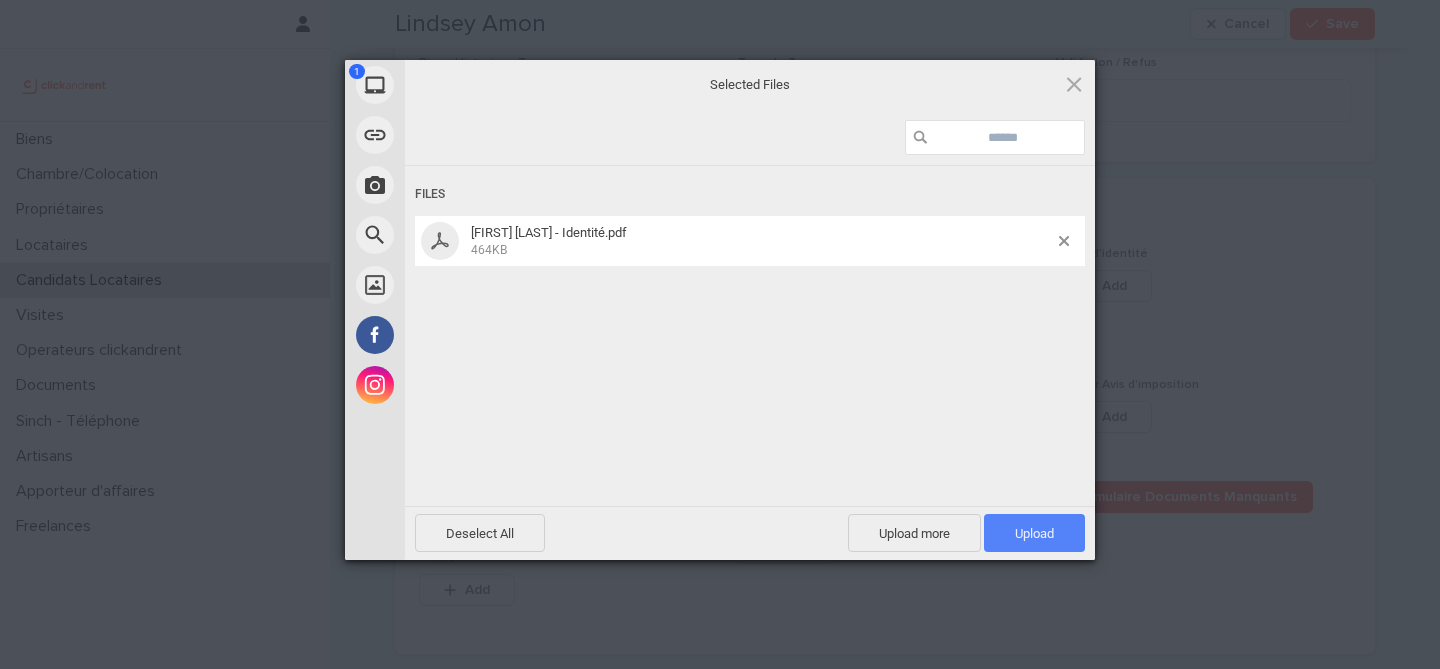 click on "Upload
1" at bounding box center (1034, 533) 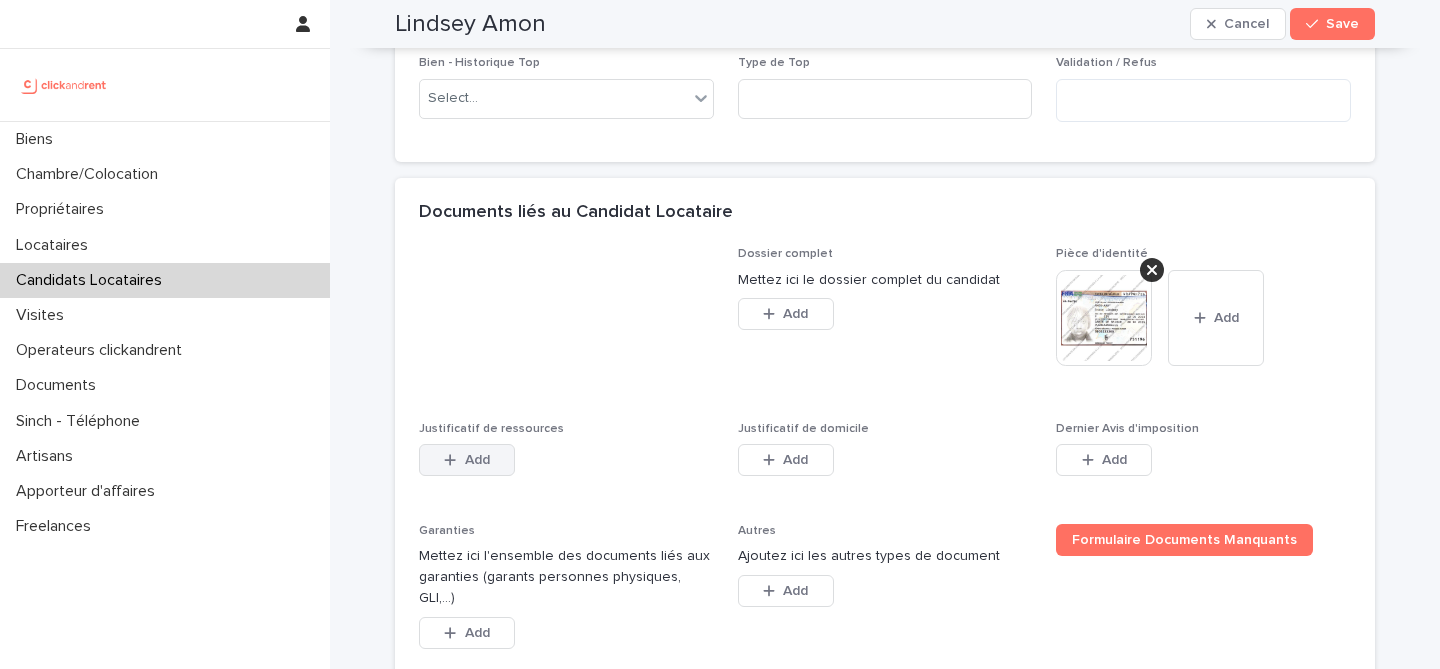 click on "Add" at bounding box center (477, 460) 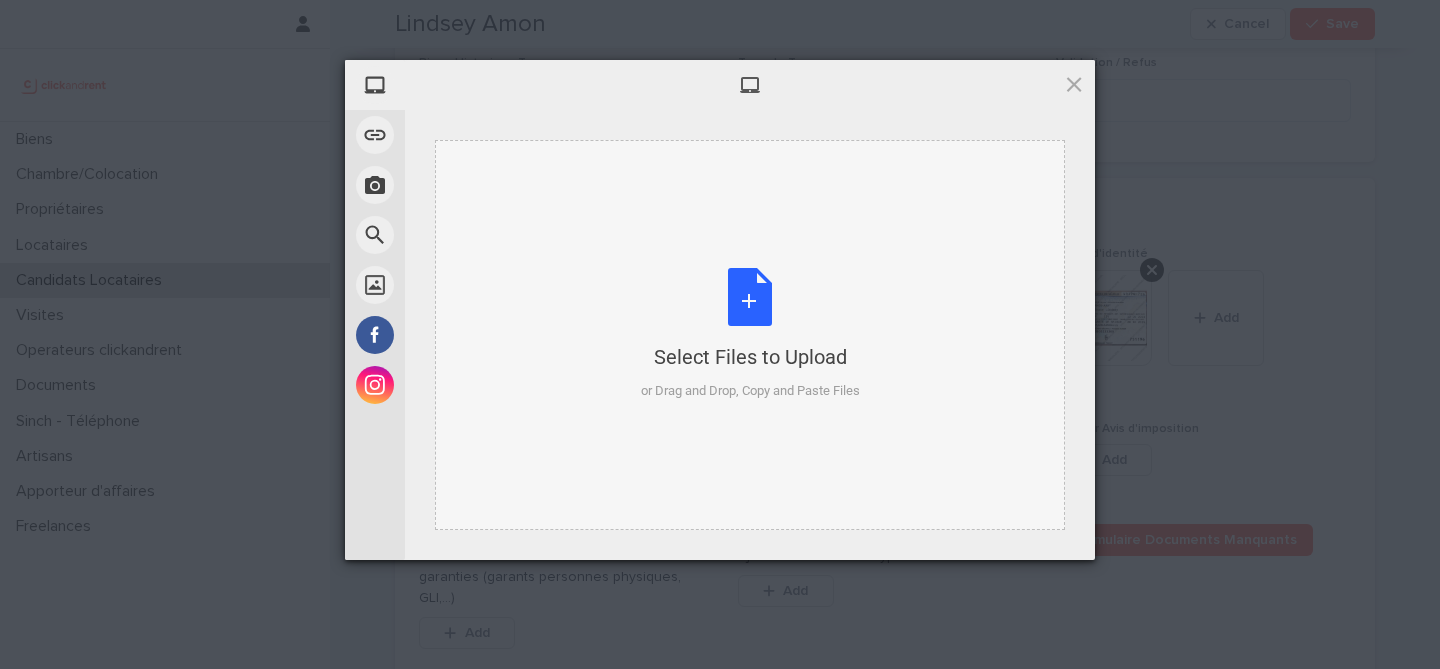 click on "Select Files to Upload
or Drag and Drop, Copy and Paste Files" at bounding box center (750, 334) 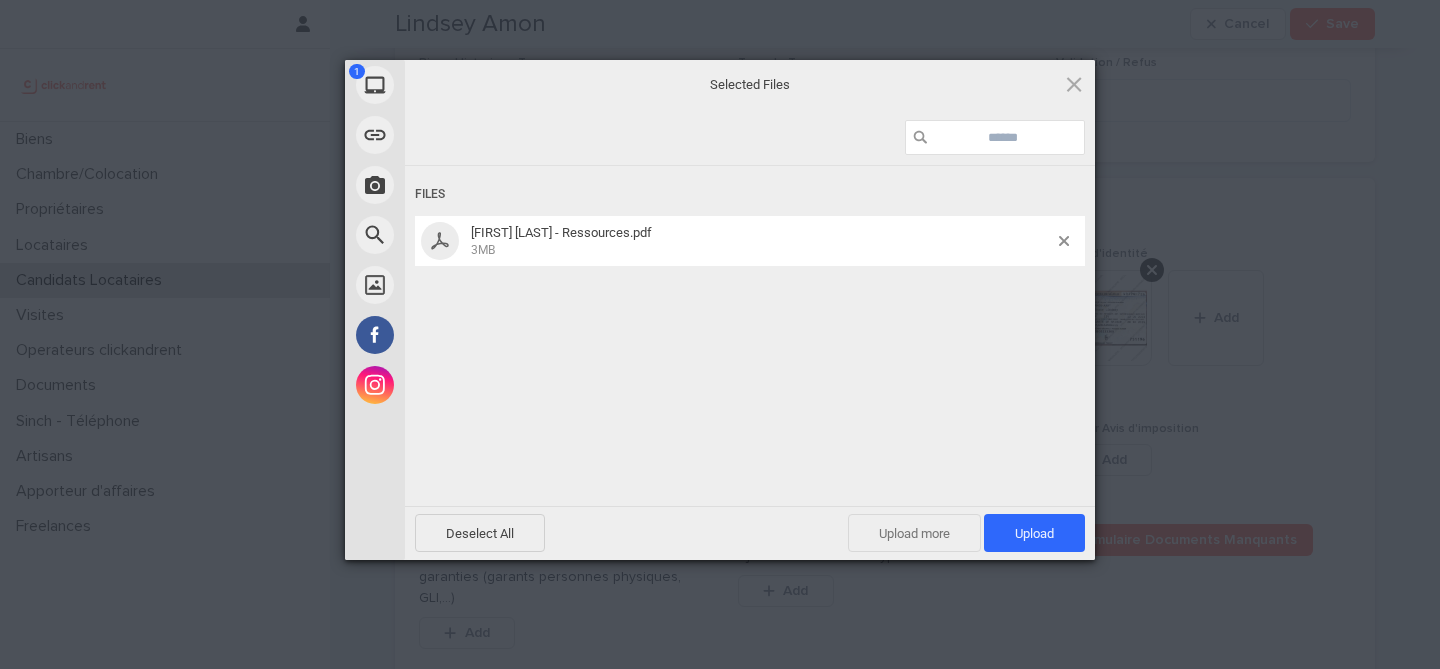 click on "Upload more" at bounding box center (914, 533) 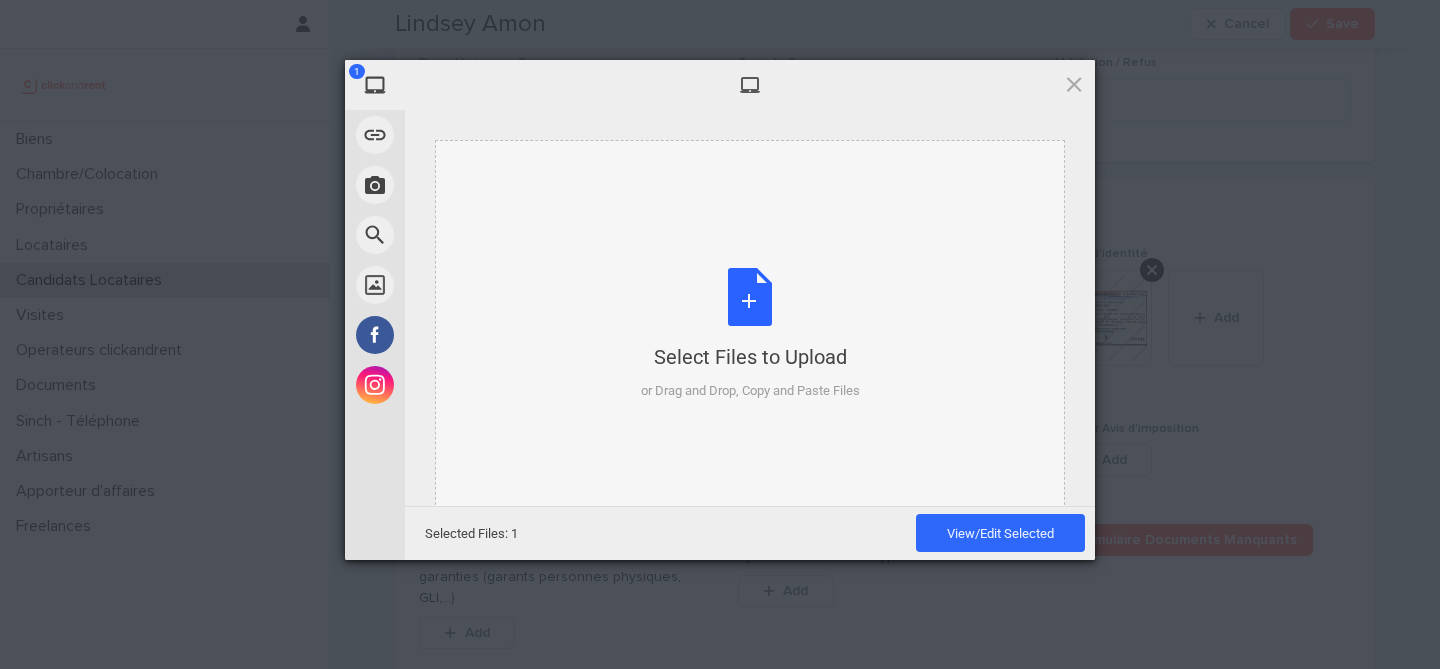 click on "Select Files to Upload
or Drag and Drop, Copy and Paste Files" at bounding box center [750, 334] 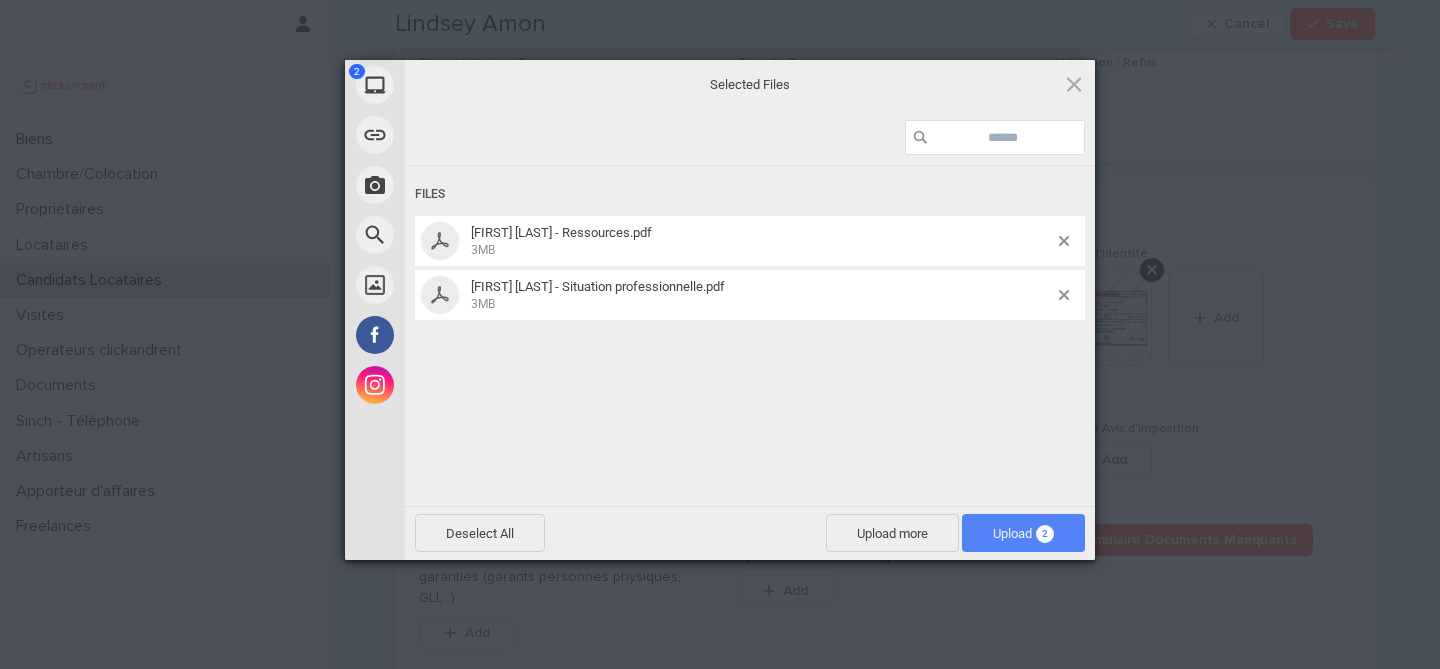 click on "Upload
2" at bounding box center [1023, 533] 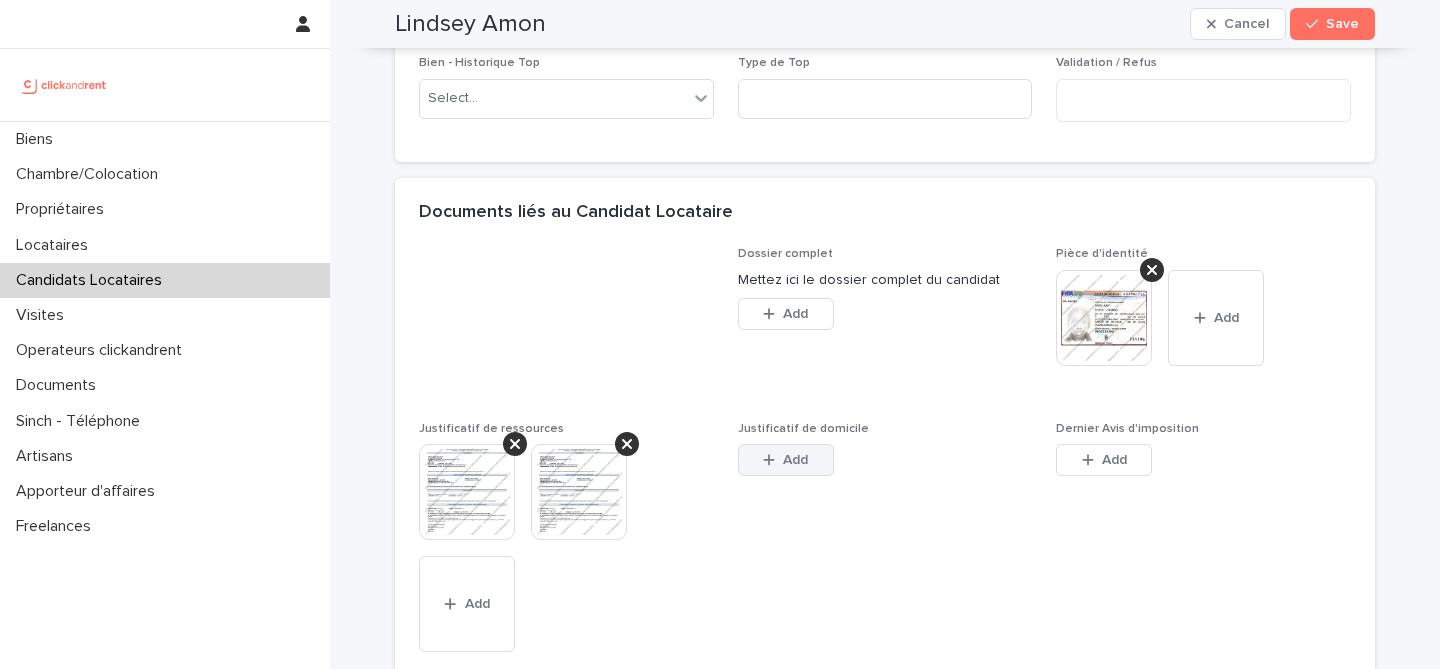 click on "Add" at bounding box center (786, 460) 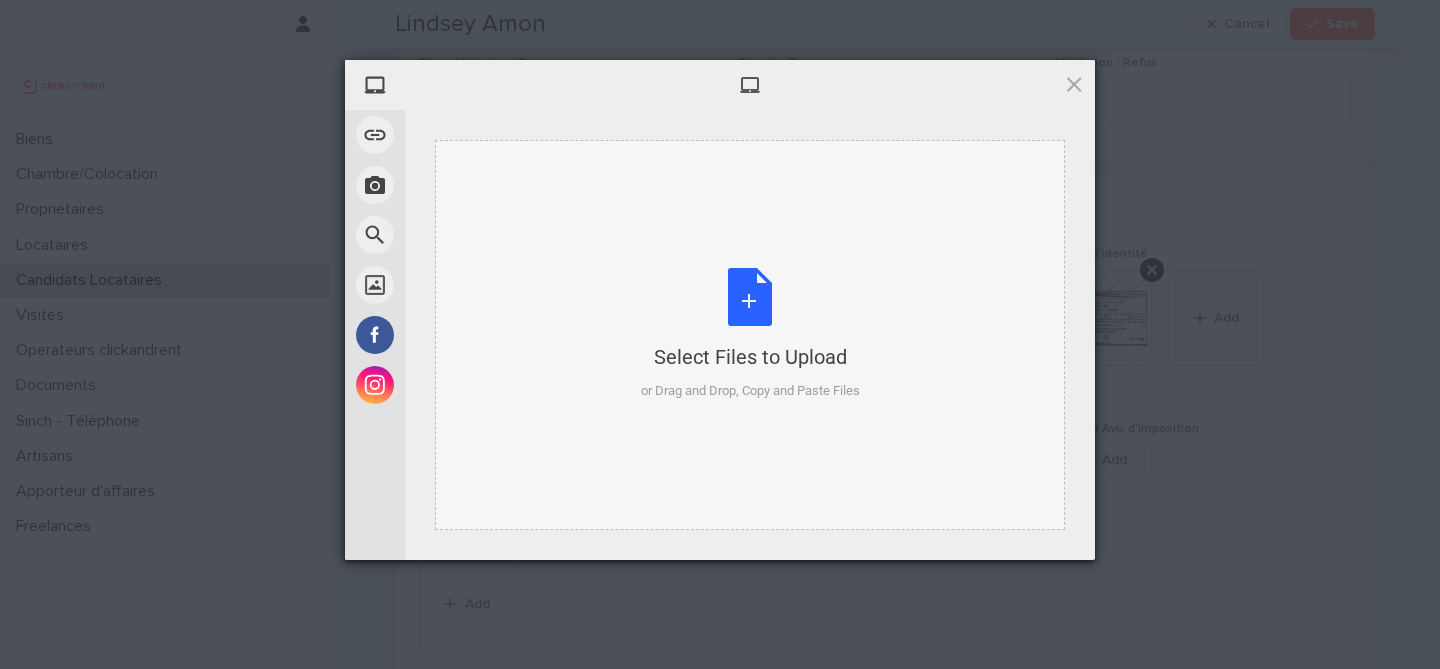 click on "Select Files to Upload
or Drag and Drop, Copy and Paste Files" at bounding box center [750, 334] 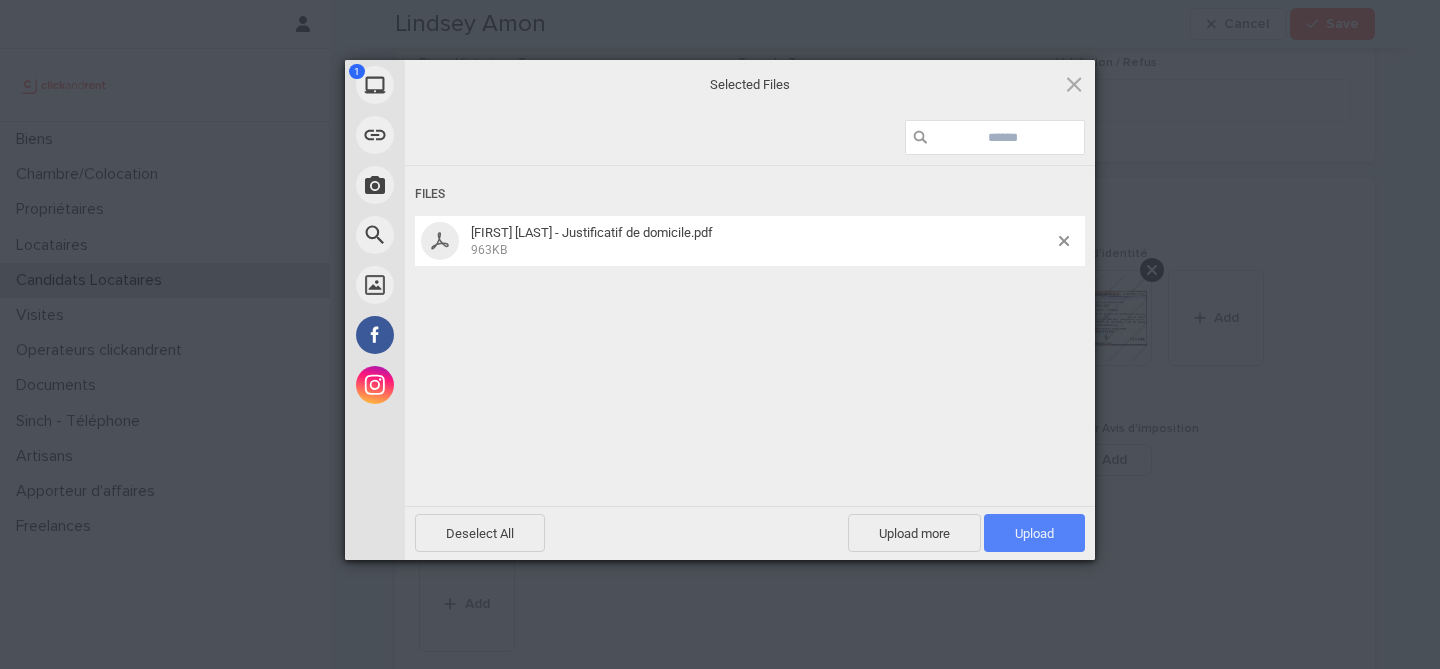 click on "Upload
1" at bounding box center (1034, 533) 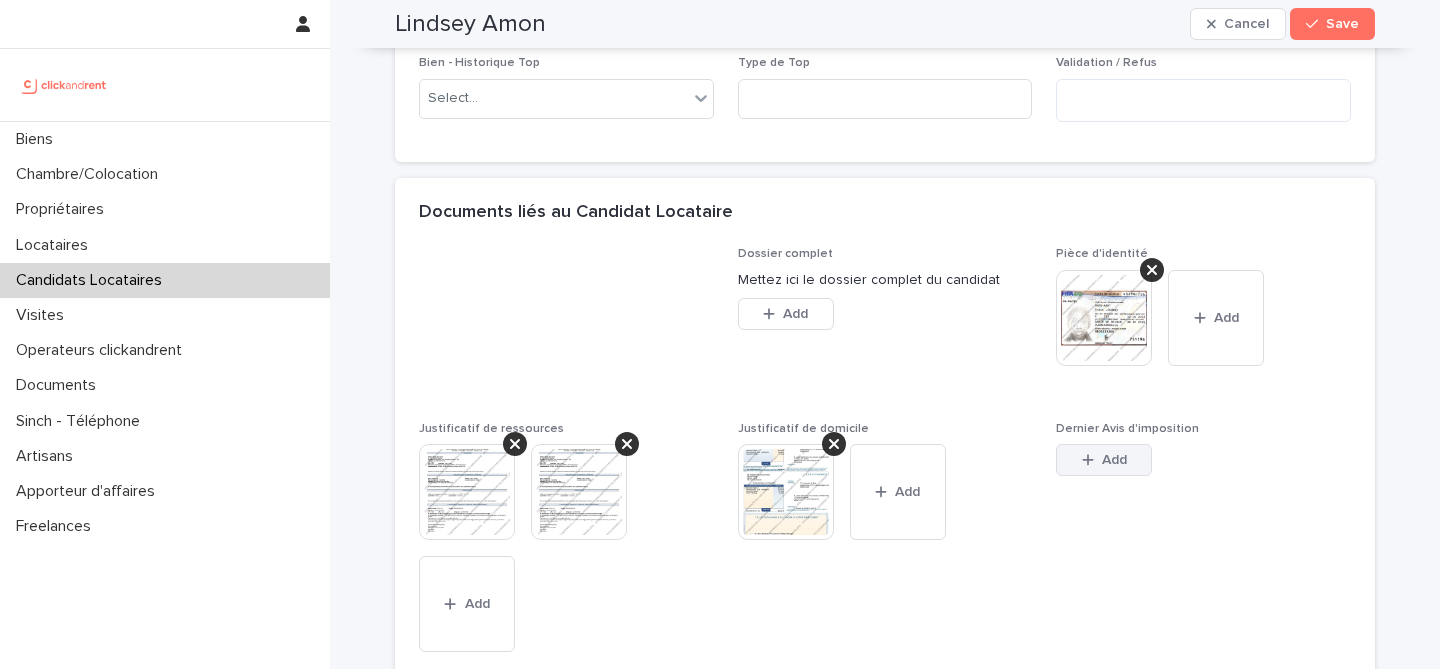click on "Add" at bounding box center (1104, 460) 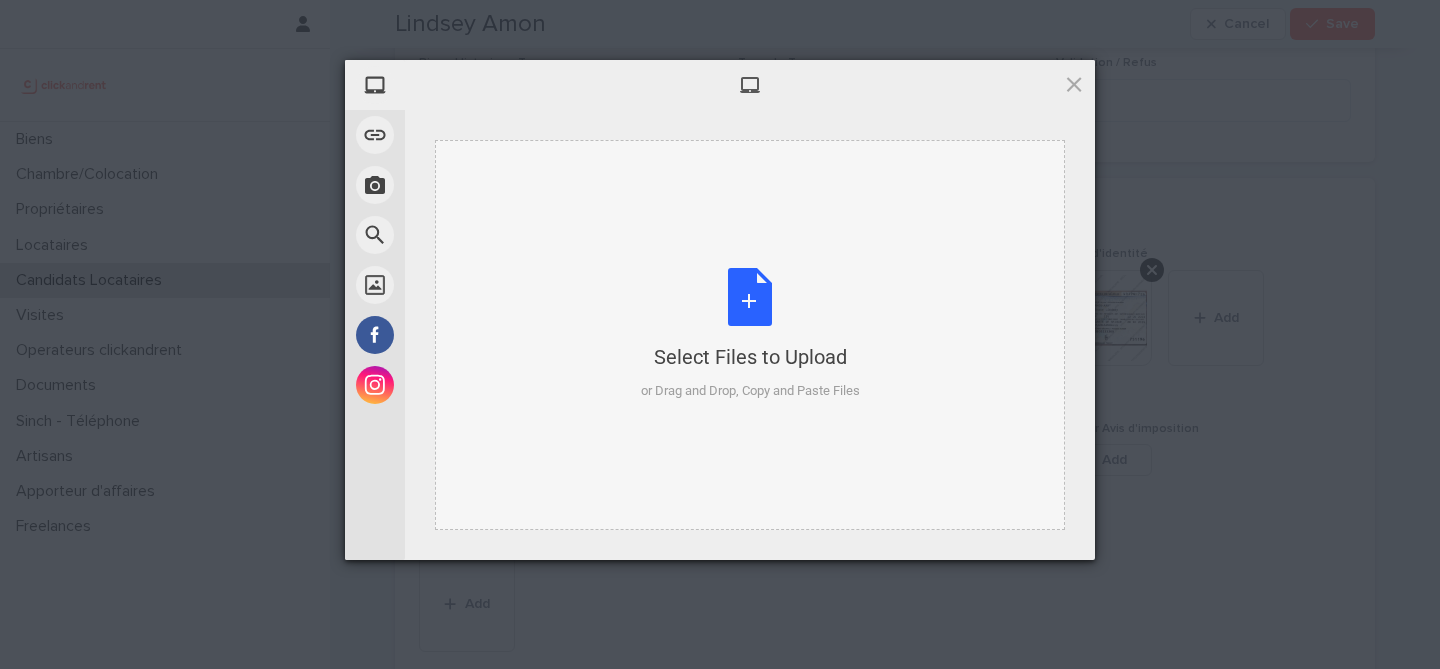 click on "Select Files to Upload
or Drag and Drop, Copy and Paste Files" at bounding box center (750, 334) 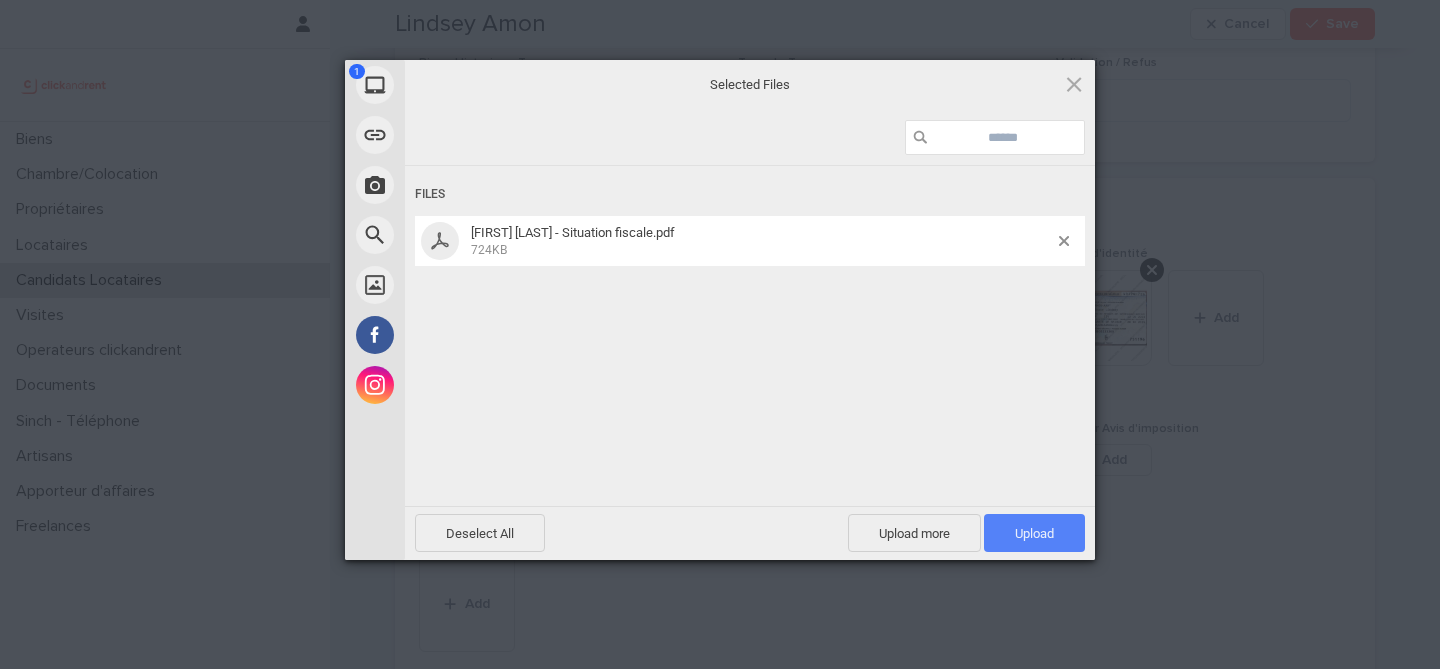 click on "Upload
1" at bounding box center [1034, 533] 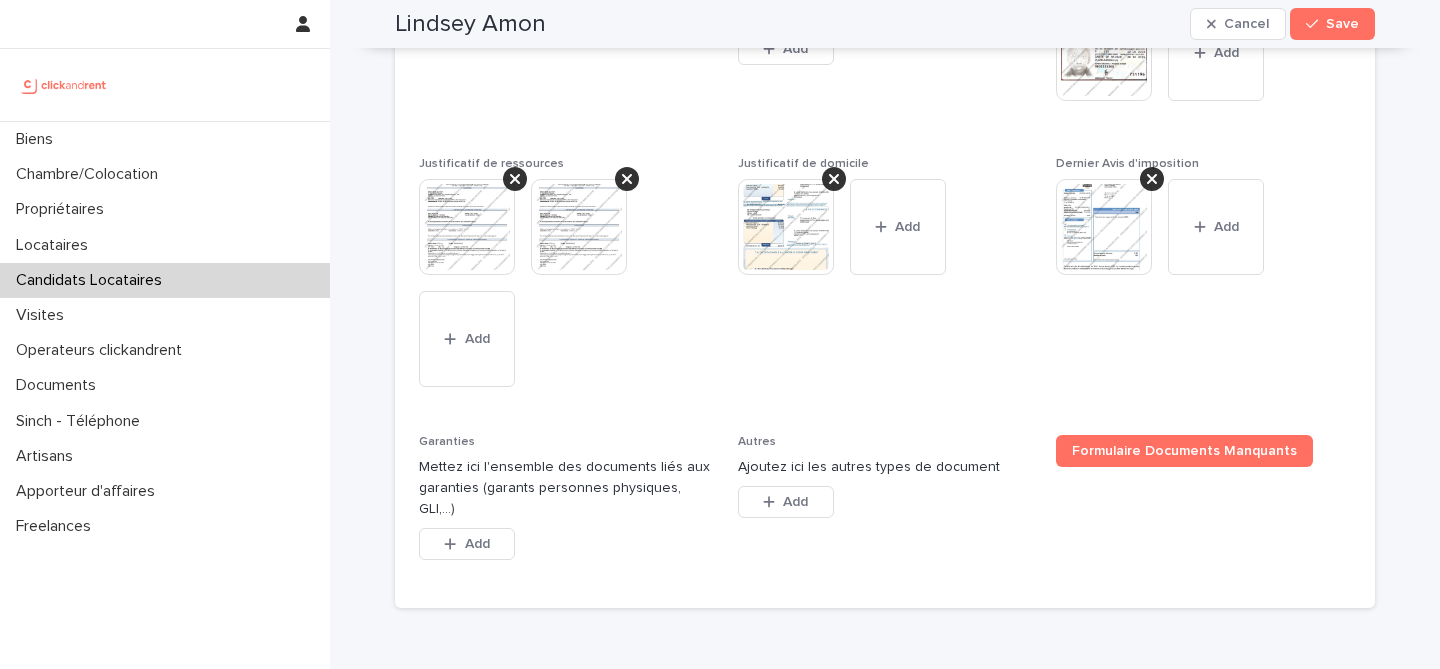 scroll, scrollTop: 1971, scrollLeft: 0, axis: vertical 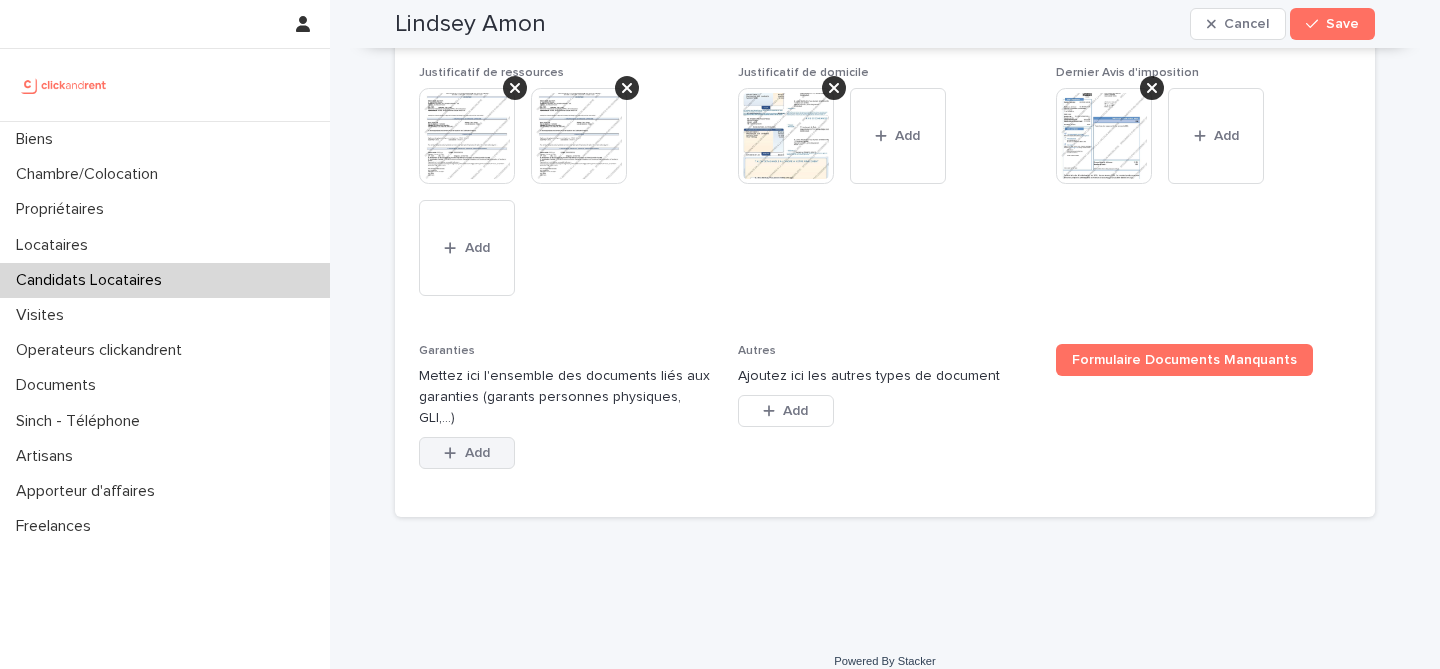 click on "Add" at bounding box center [477, 453] 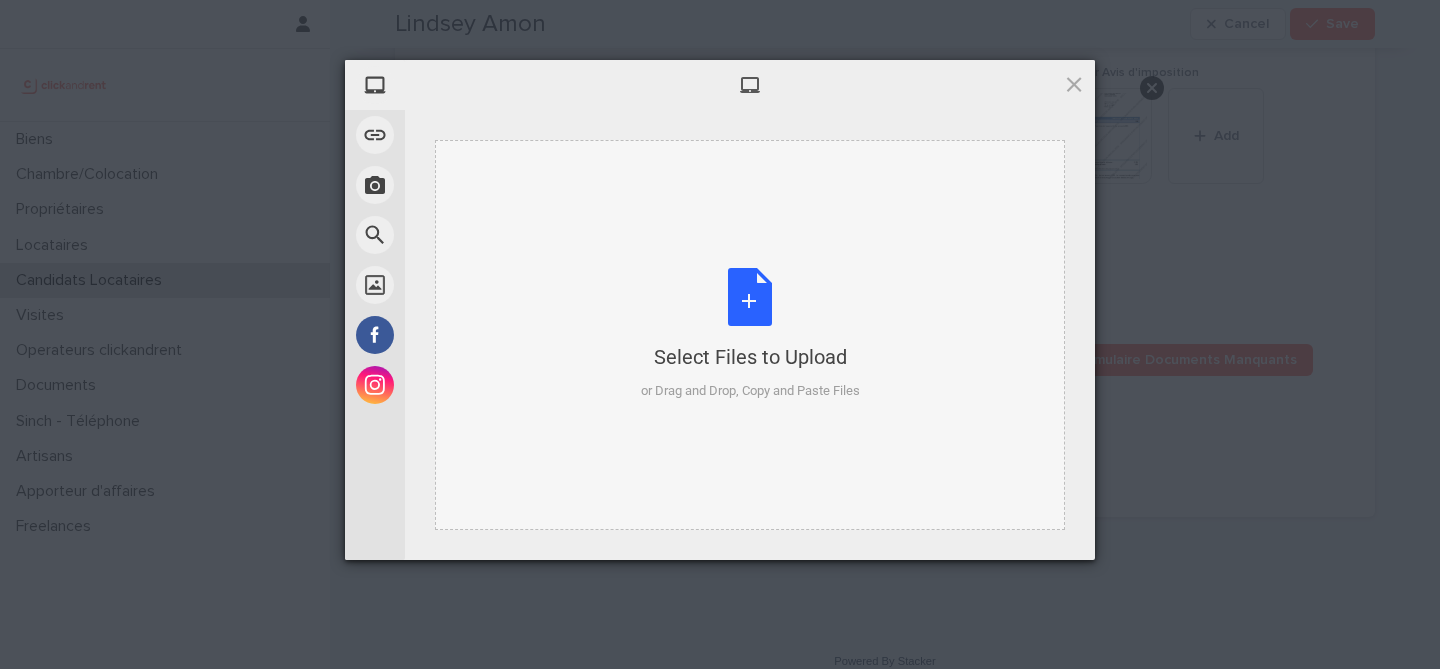 click on "Select Files to Upload
or Drag and Drop, Copy and Paste Files" at bounding box center [750, 334] 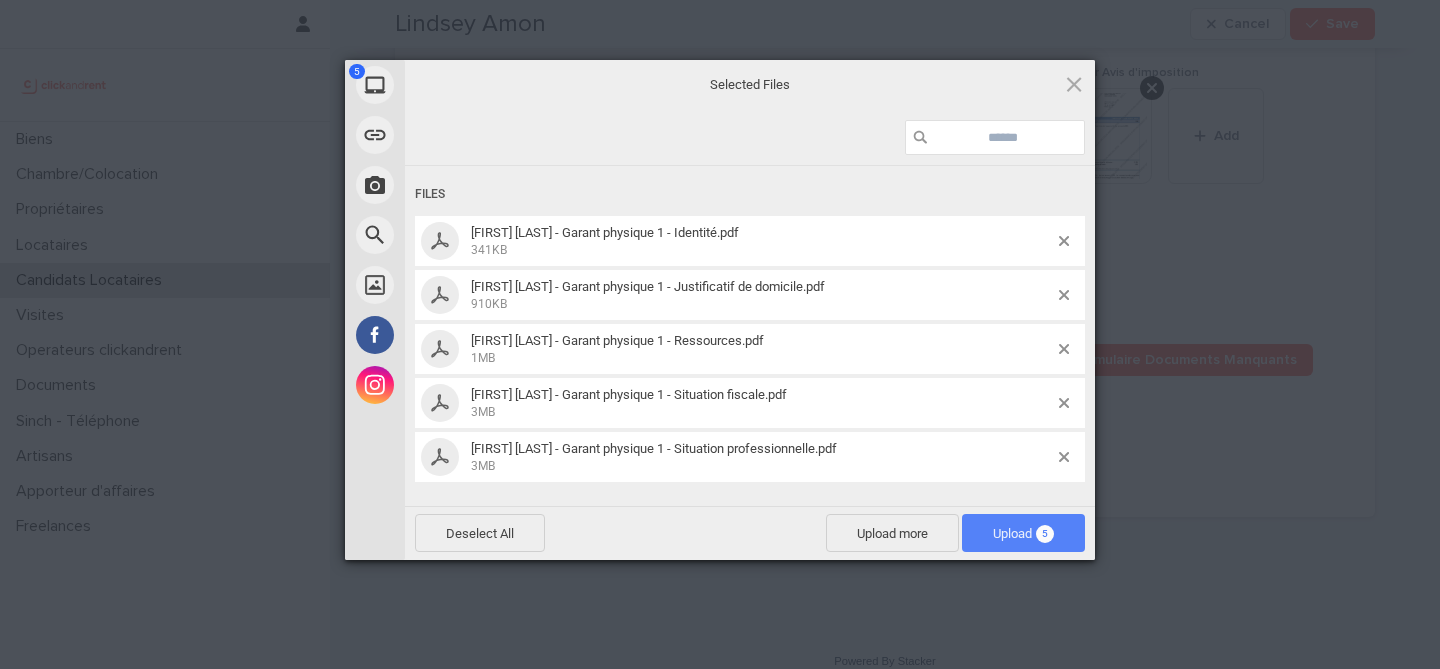 click on "Upload
5" at bounding box center [1023, 533] 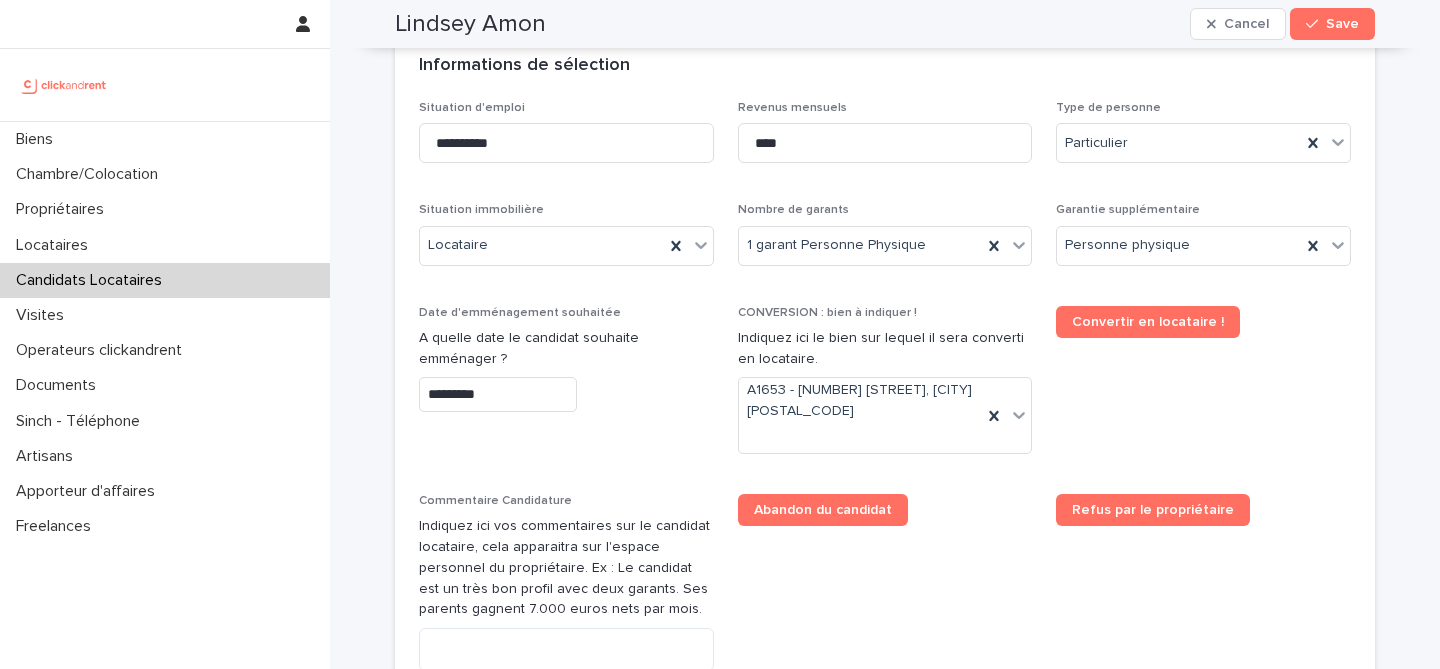 scroll, scrollTop: 891, scrollLeft: 0, axis: vertical 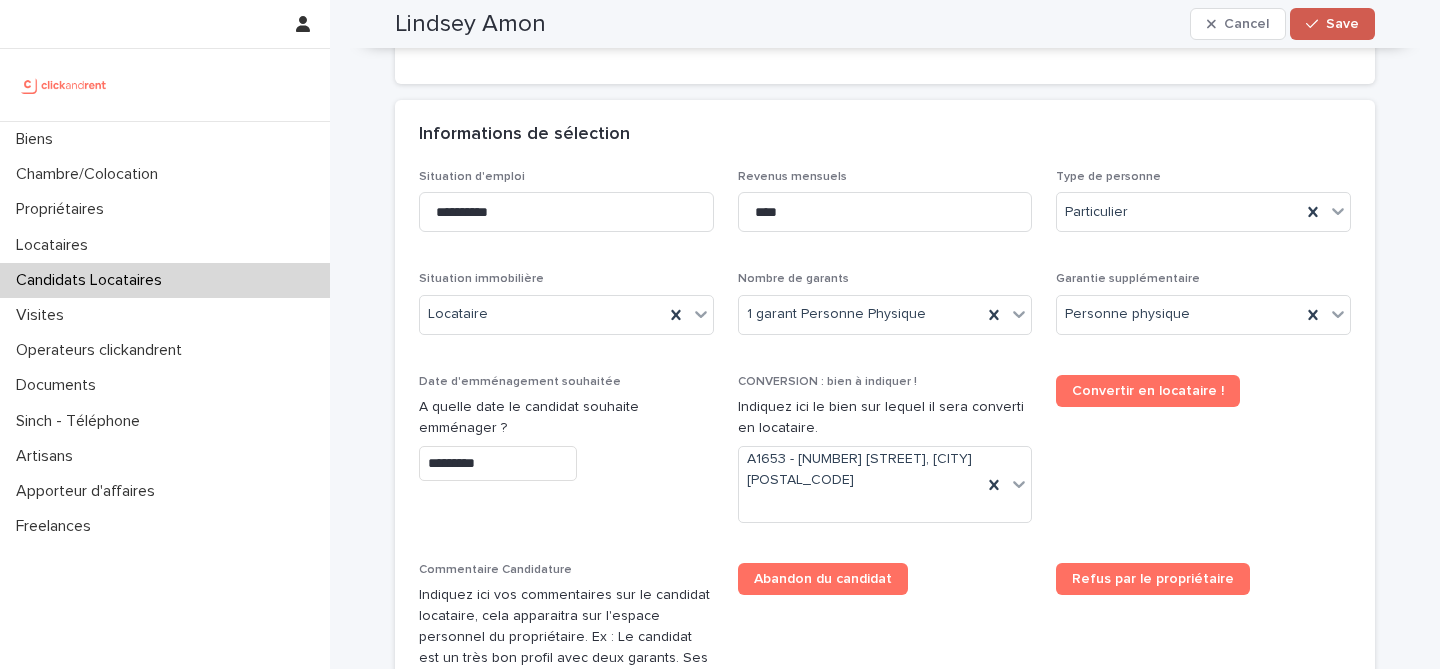 click on "Save" at bounding box center [1342, 24] 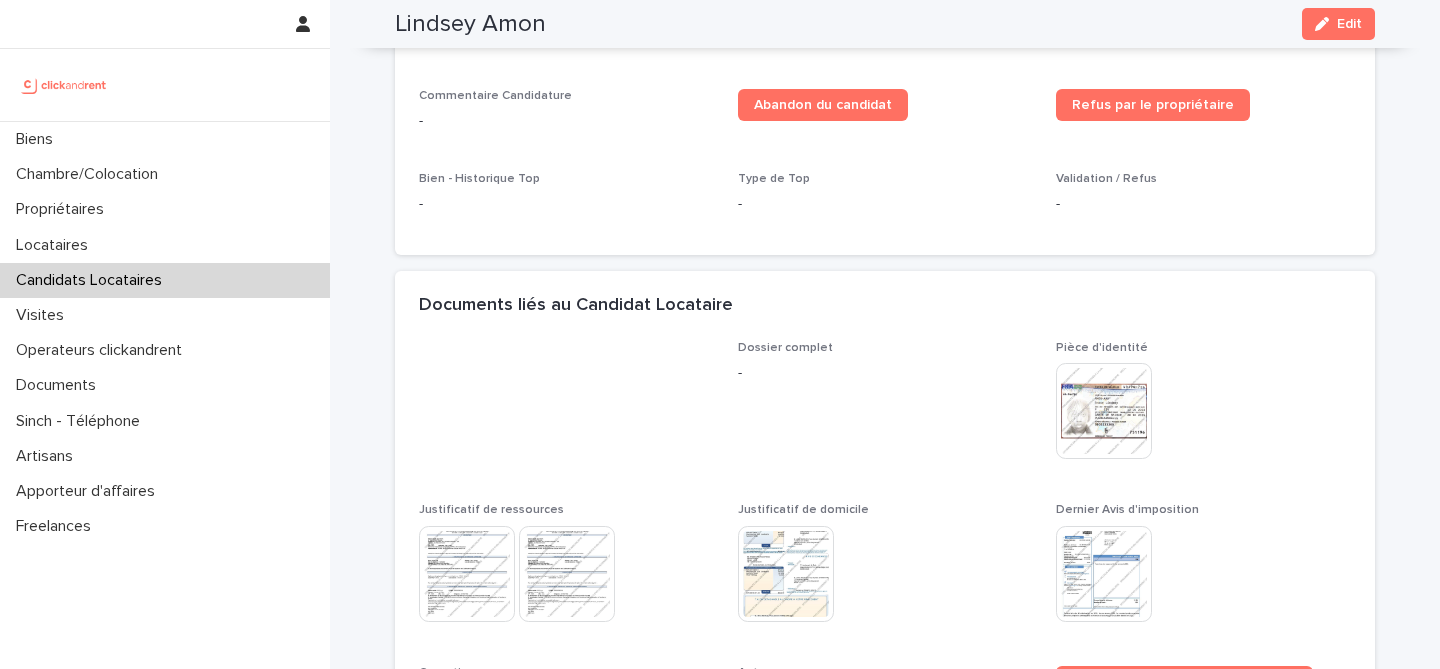 scroll, scrollTop: 417, scrollLeft: 0, axis: vertical 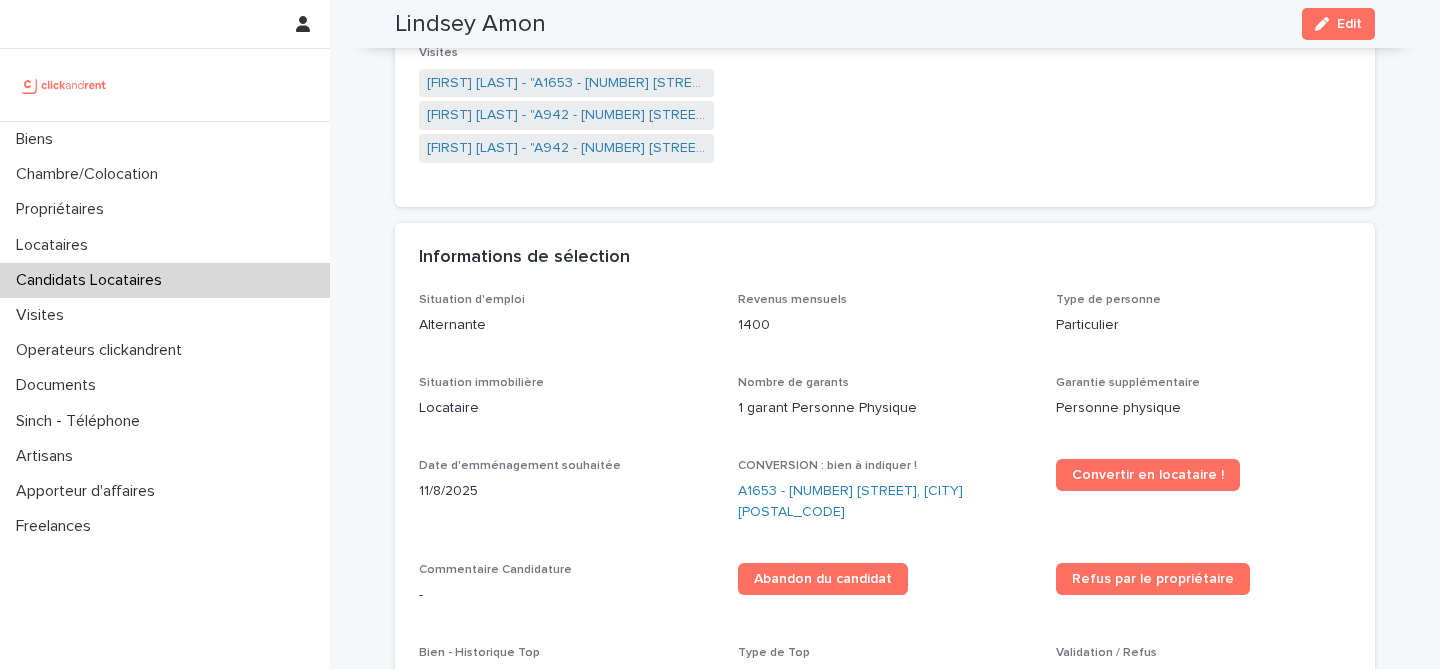 click on "Lindsey Amon" at bounding box center (470, 24) 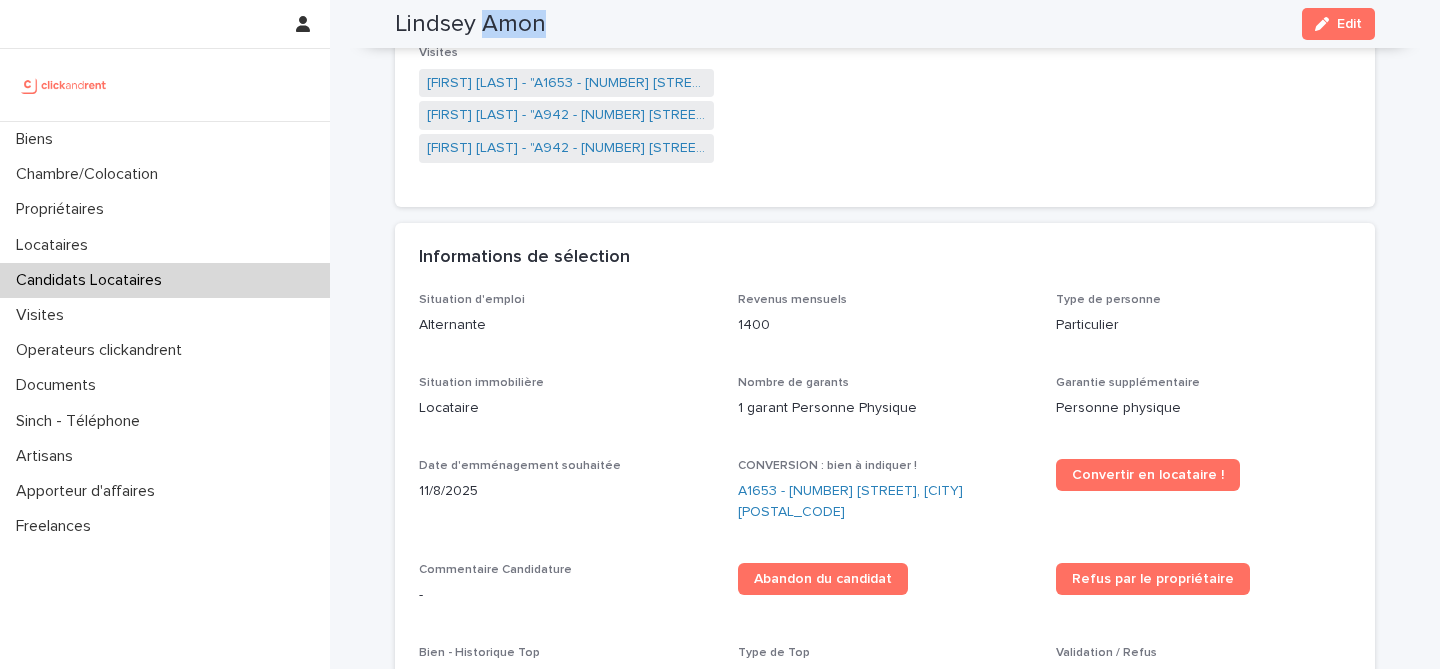 click on "Lindsey Amon" at bounding box center (470, 24) 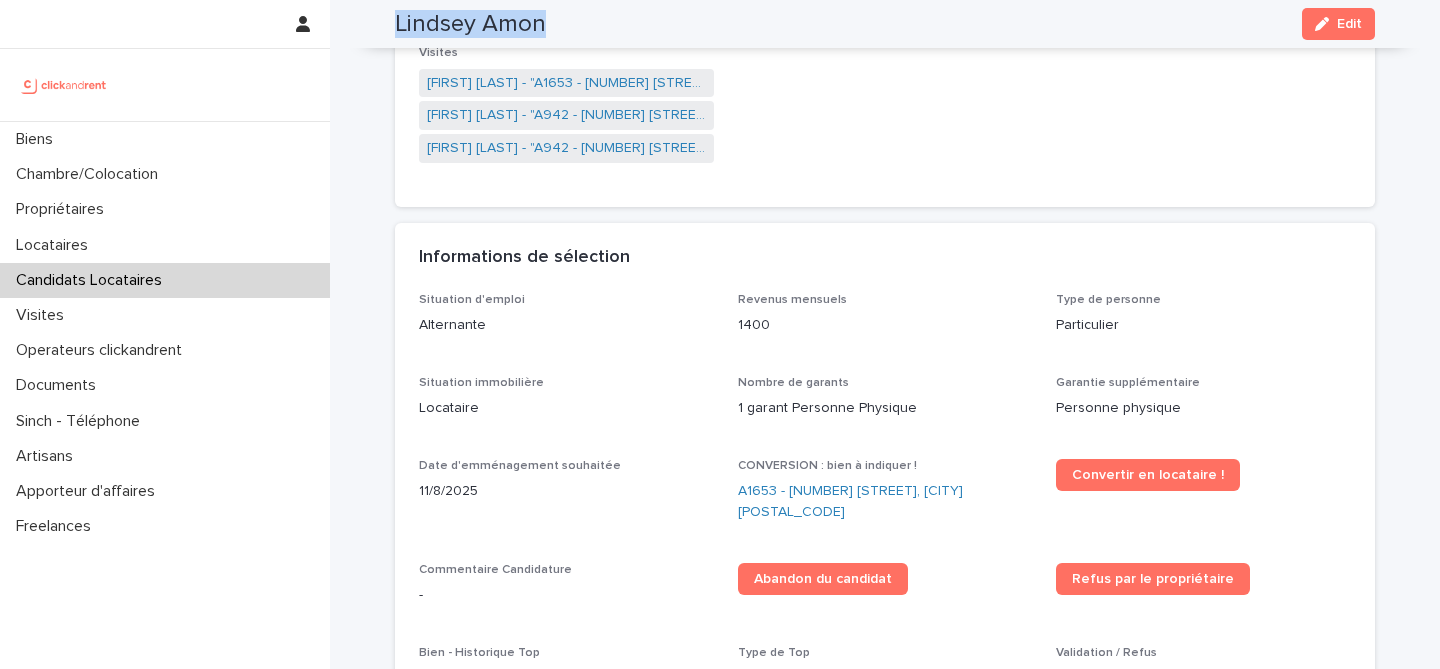 click on "Lindsey Amon" at bounding box center [470, 24] 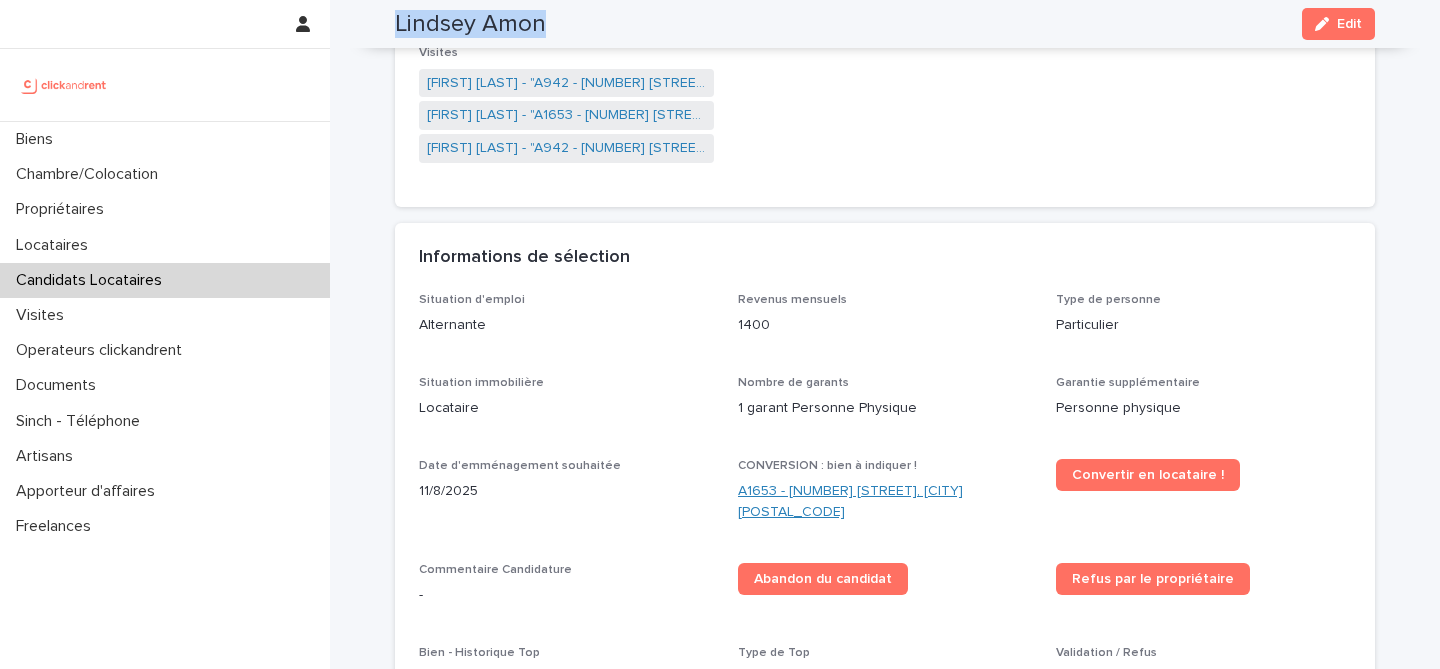 click on "A1653 - [NUMBER] [STREET],  [CITY] [POSTAL_CODE]" at bounding box center (885, 502) 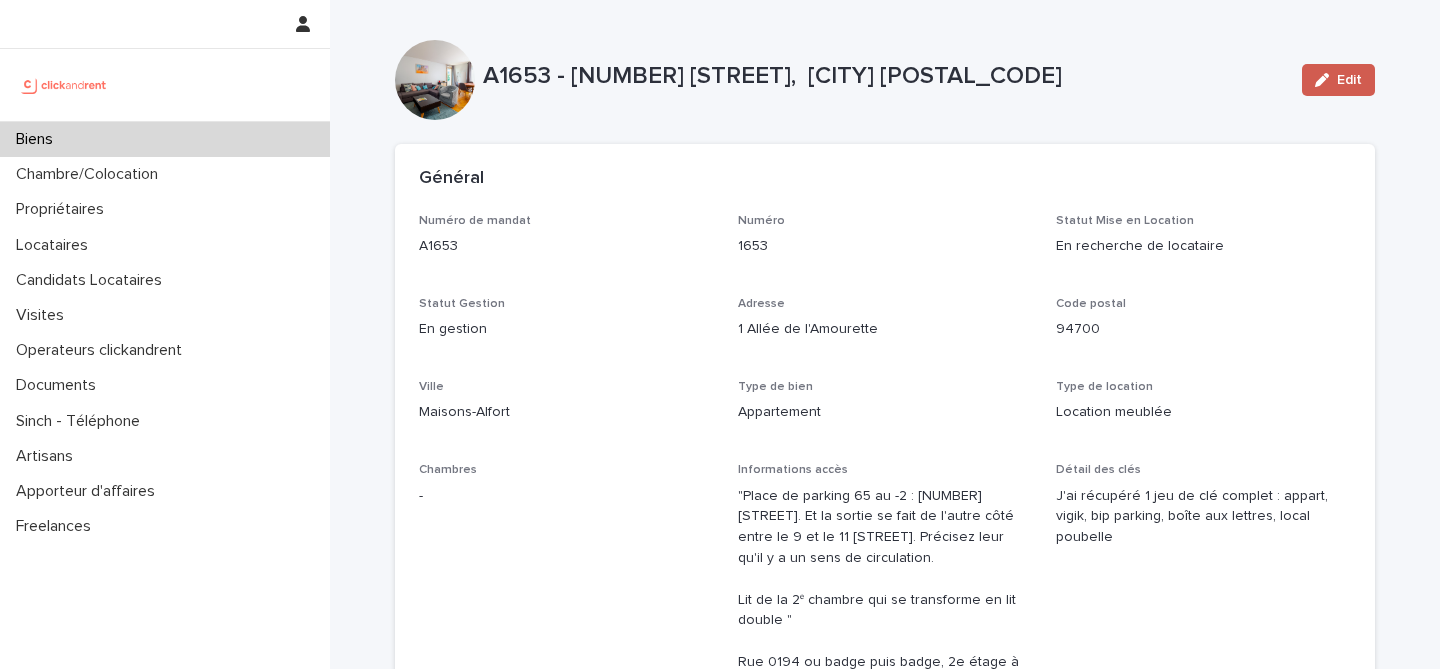 click on "Edit" at bounding box center [1349, 80] 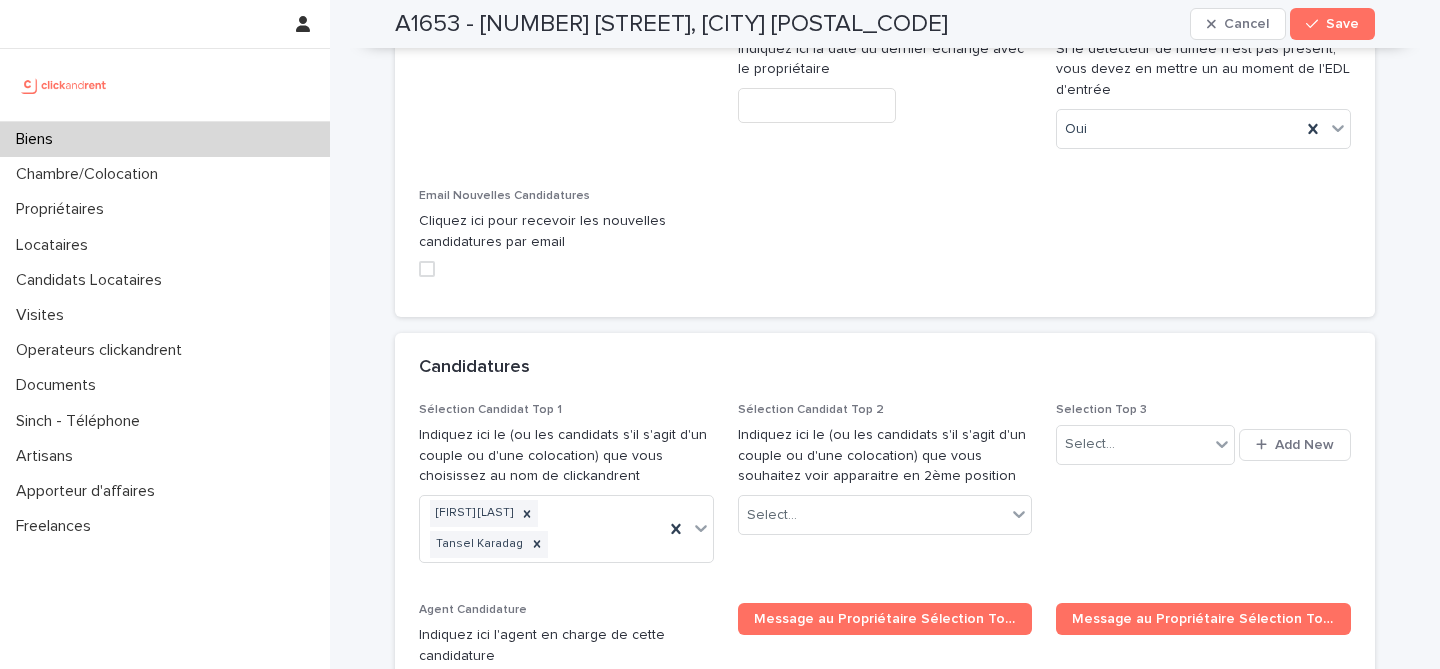 scroll, scrollTop: 10289, scrollLeft: 0, axis: vertical 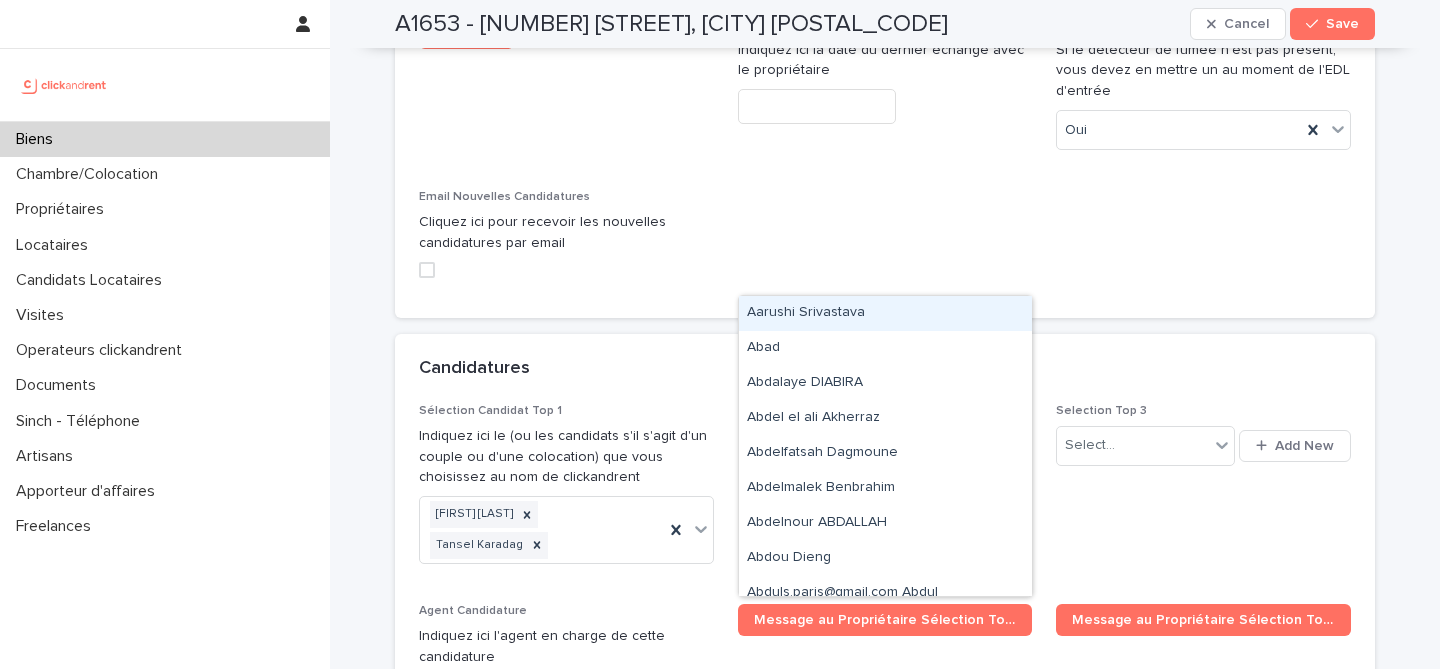 click on "Select..." at bounding box center [873, 516] 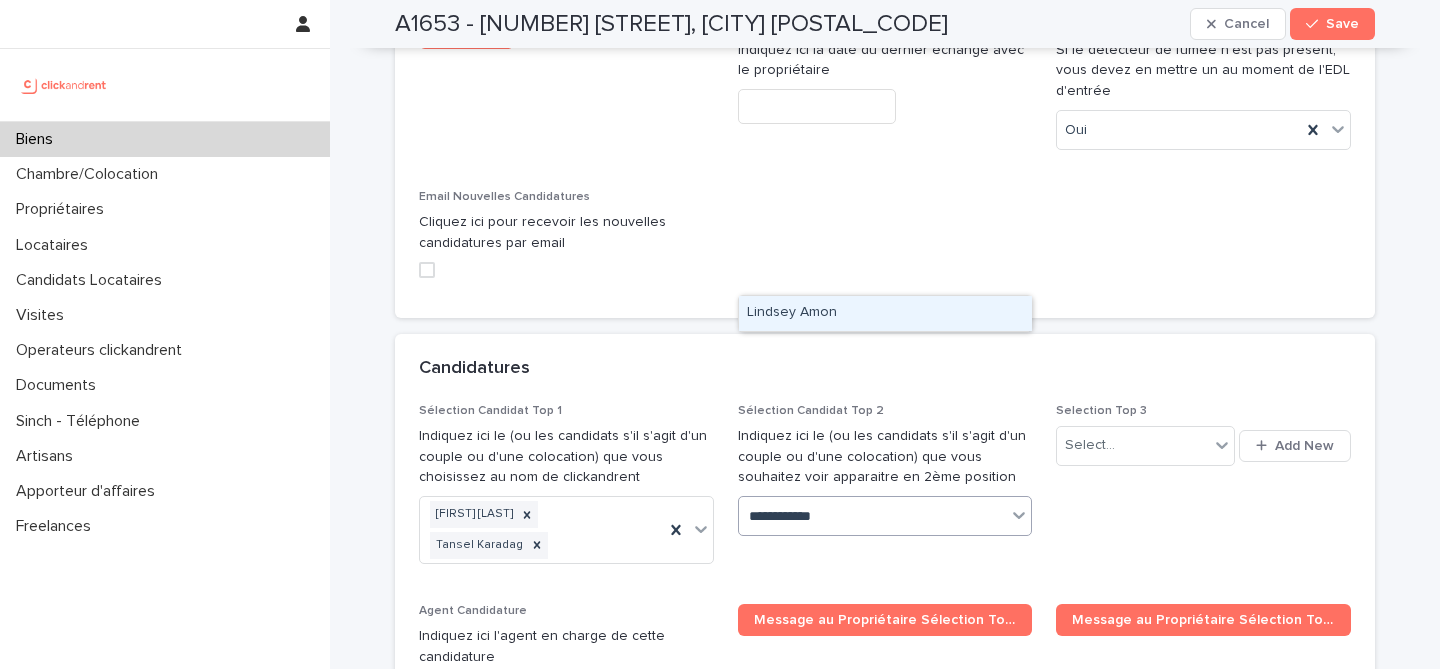 click on "Lindsey Amon" at bounding box center [885, 313] 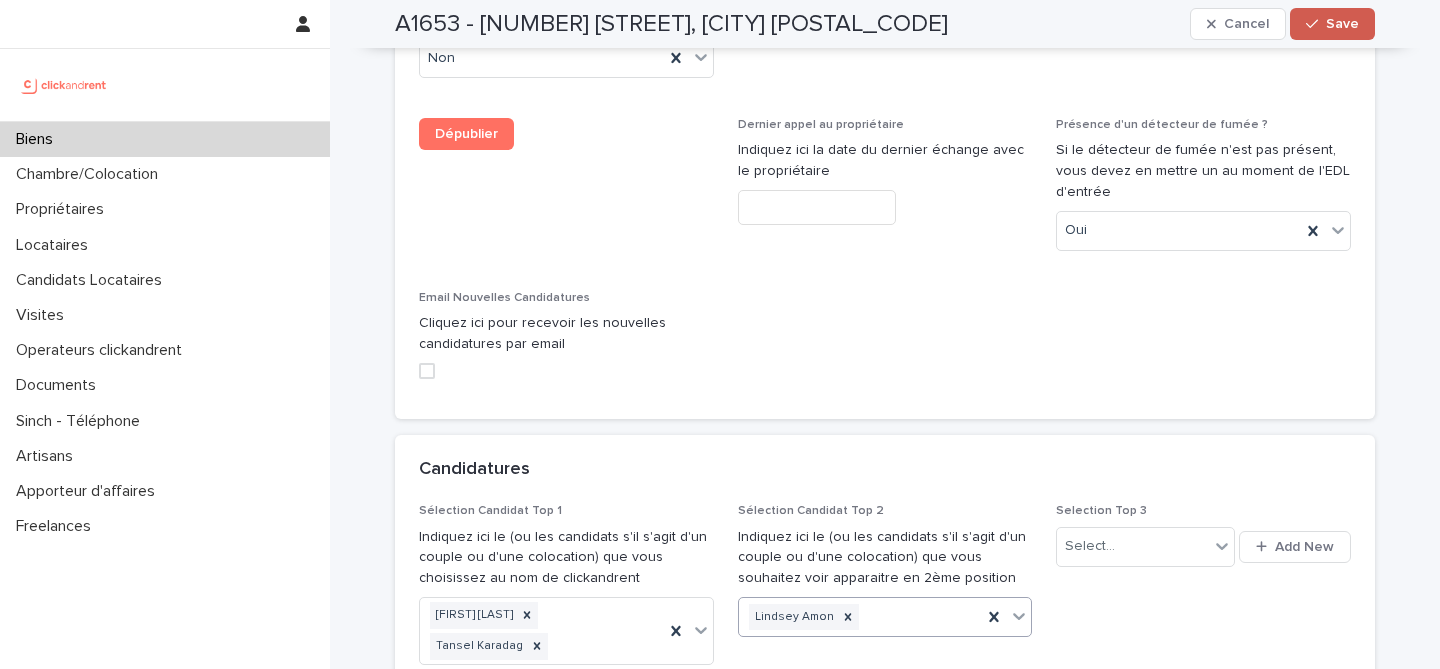click on "Save" at bounding box center [1332, 24] 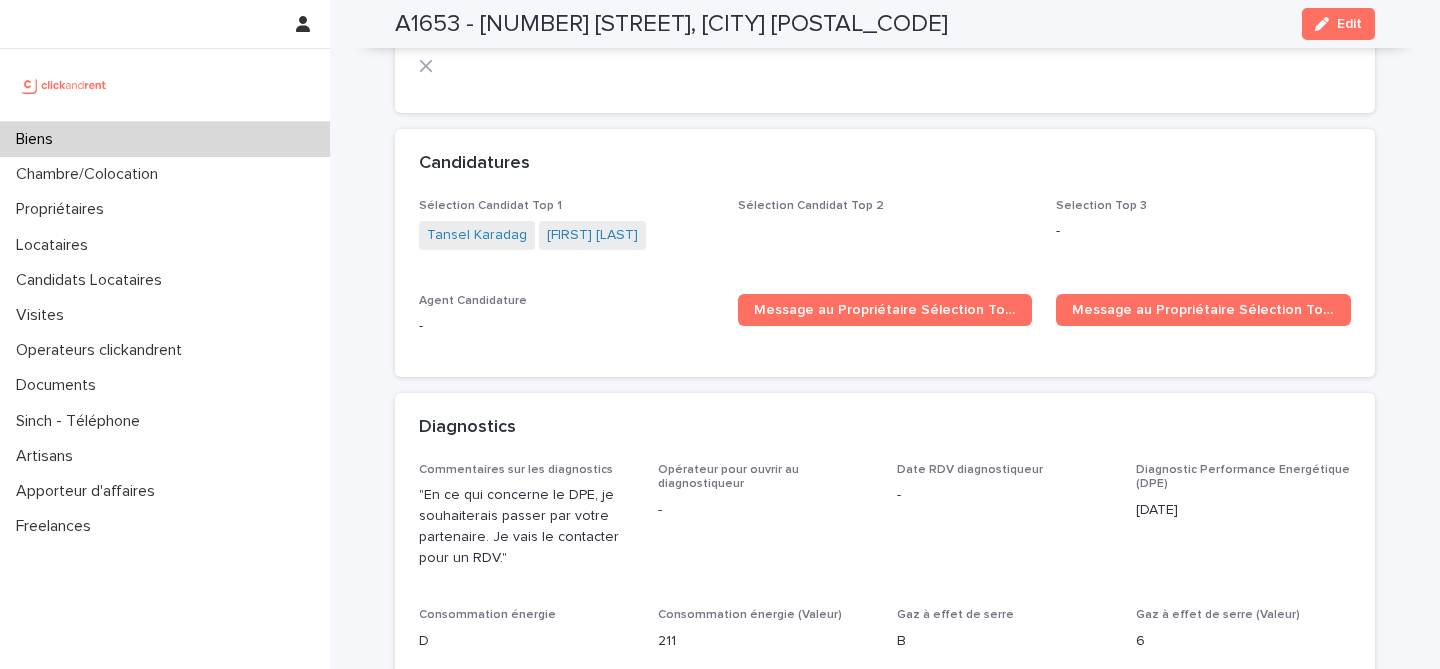 scroll, scrollTop: 6704, scrollLeft: 0, axis: vertical 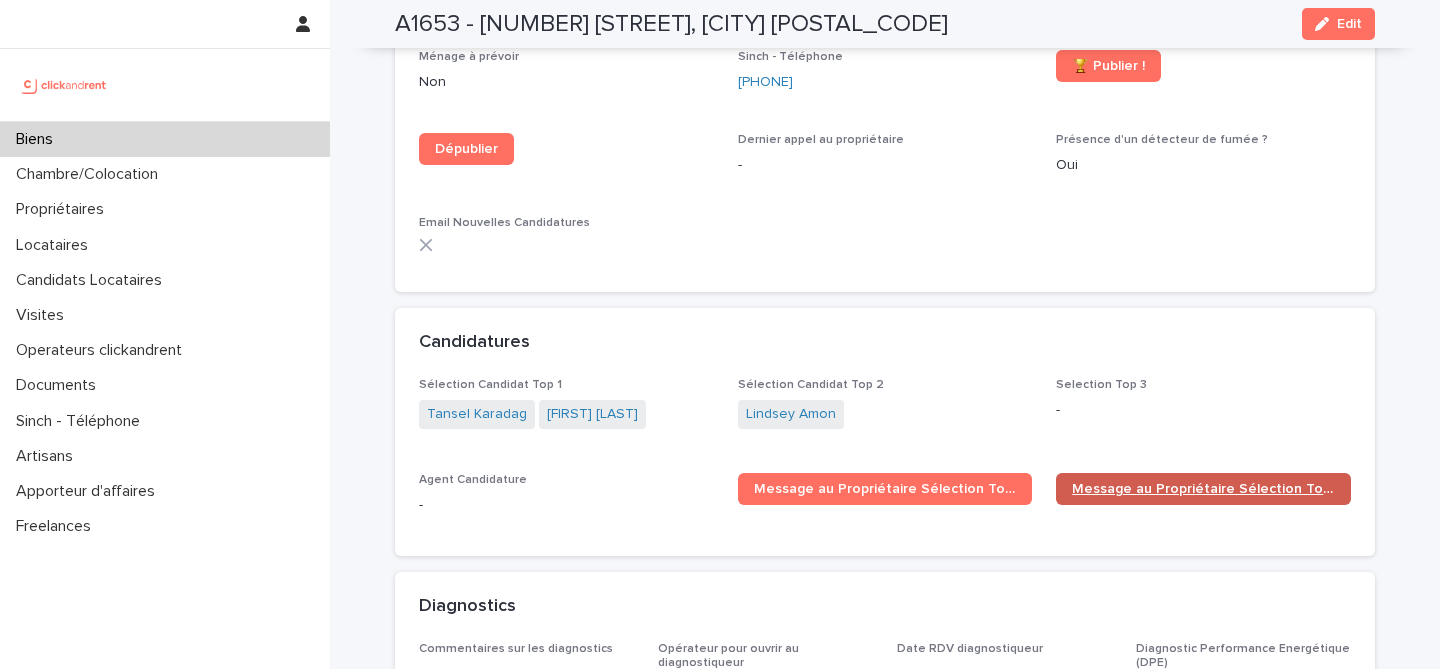 click on "Message au Propriétaire Sélection Top 2" at bounding box center [1203, 489] 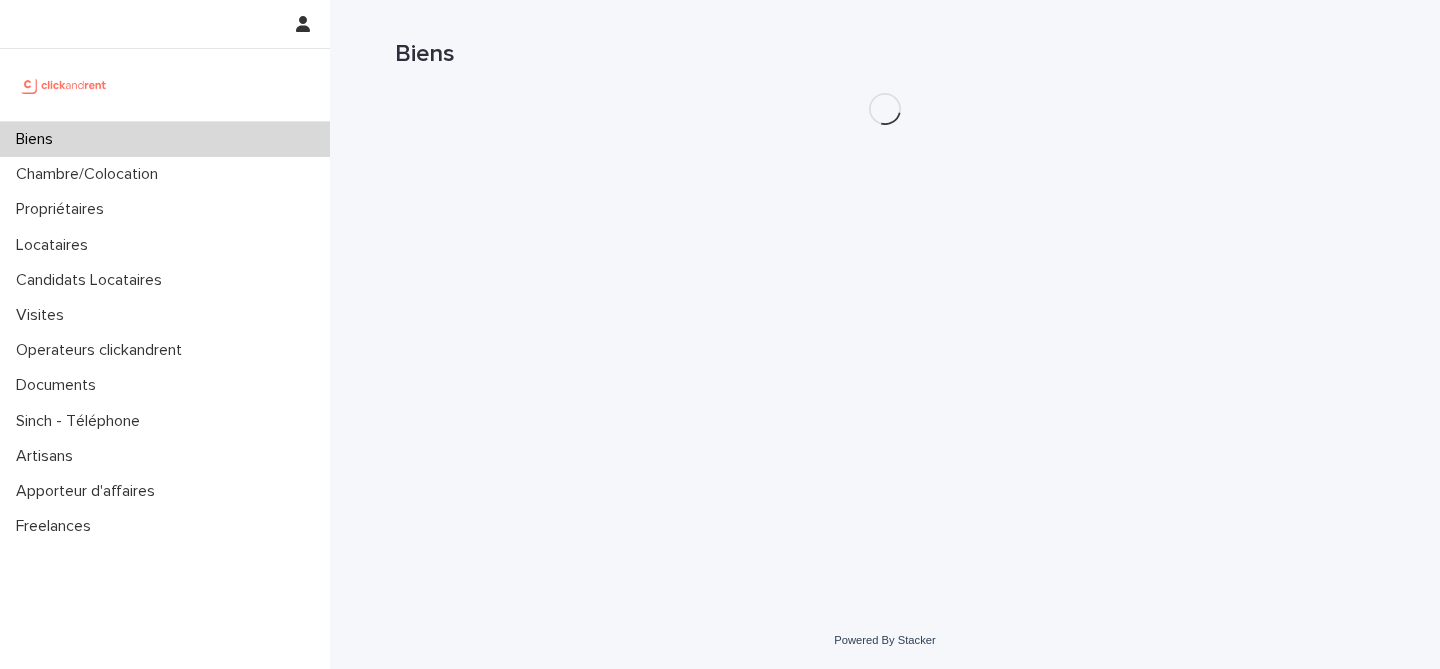 scroll, scrollTop: 0, scrollLeft: 0, axis: both 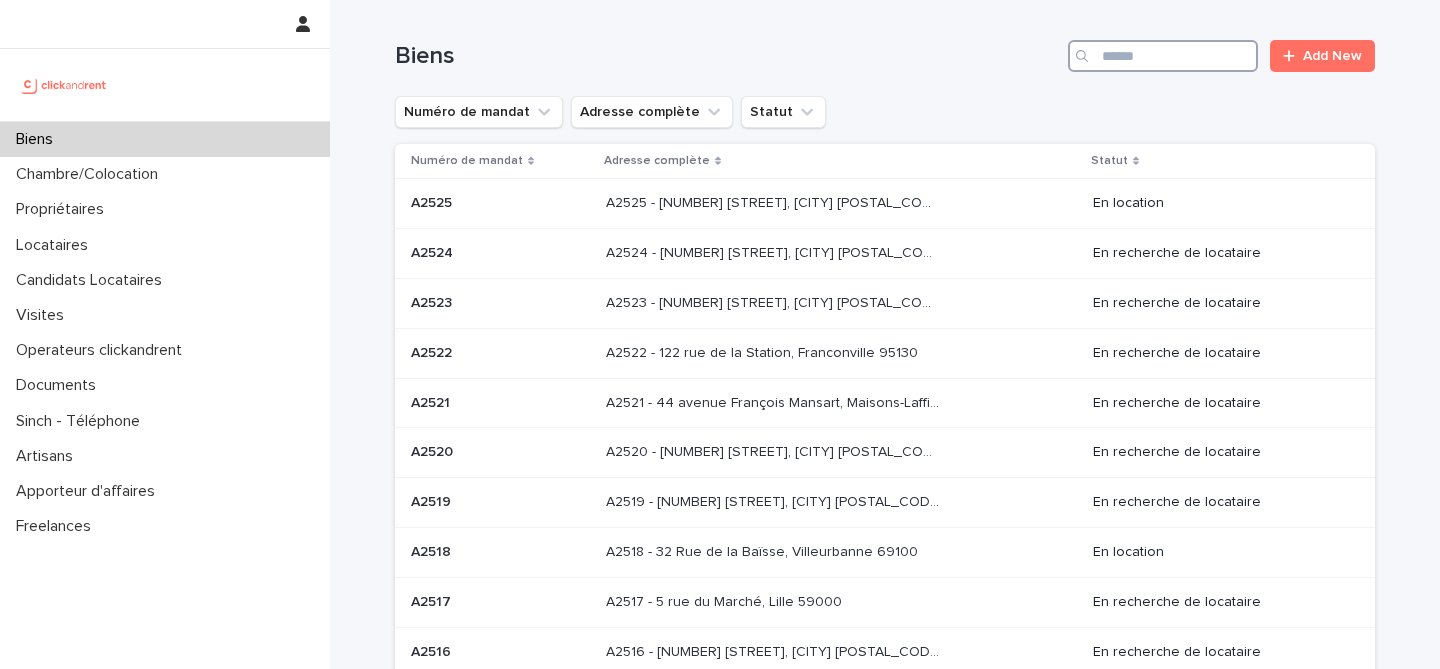 click at bounding box center (1163, 56) 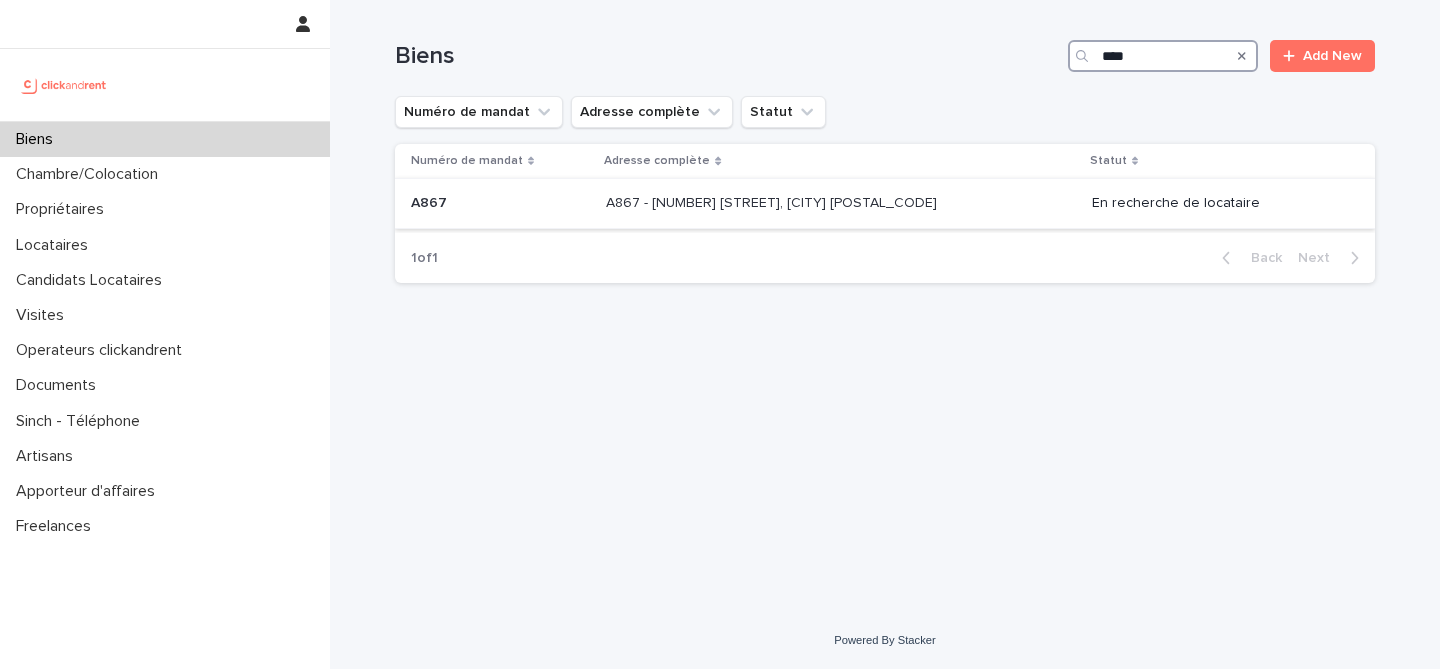 type on "****" 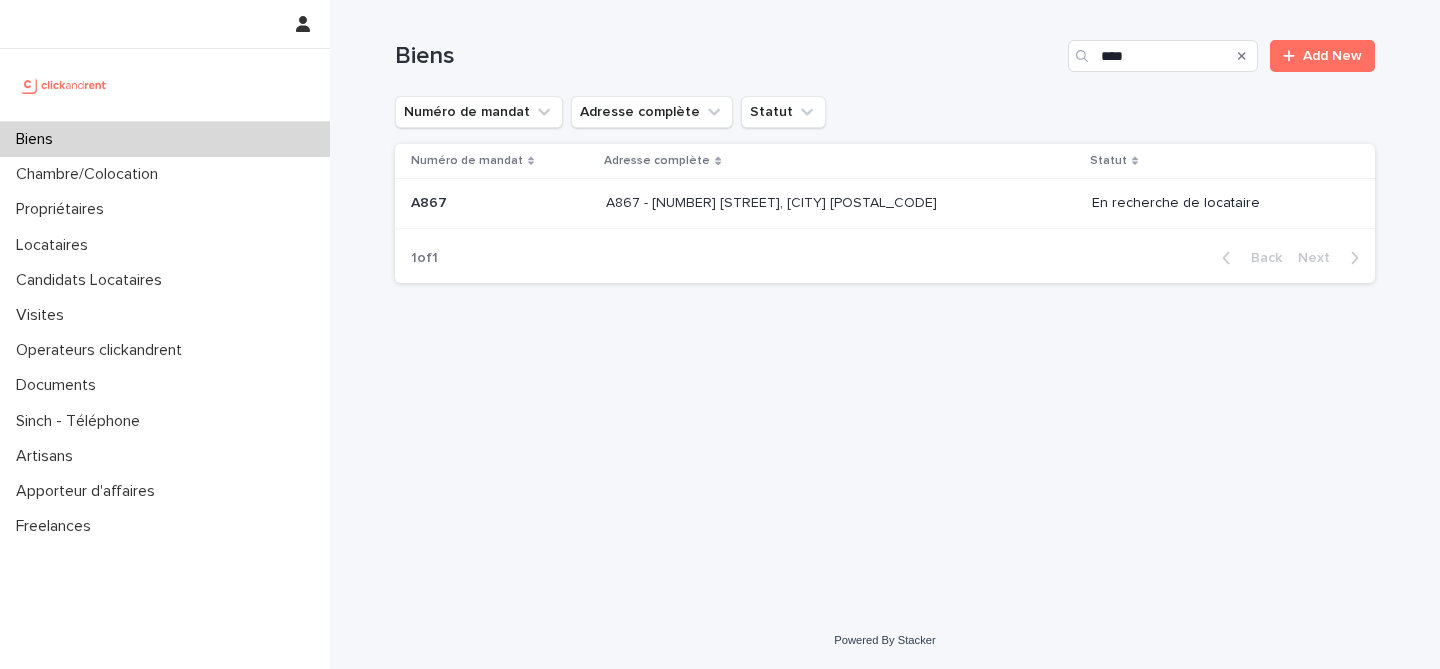 click on "A867 A867" at bounding box center [496, 204] 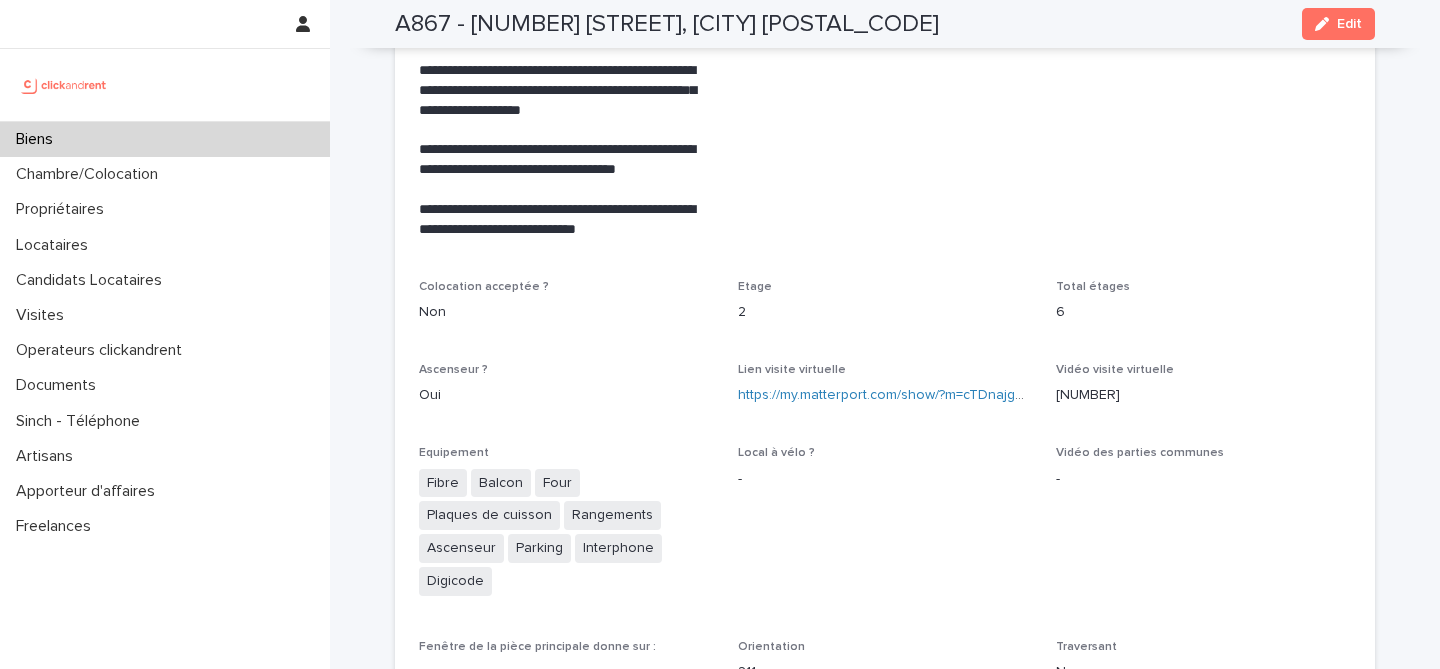 scroll, scrollTop: 4151, scrollLeft: 0, axis: vertical 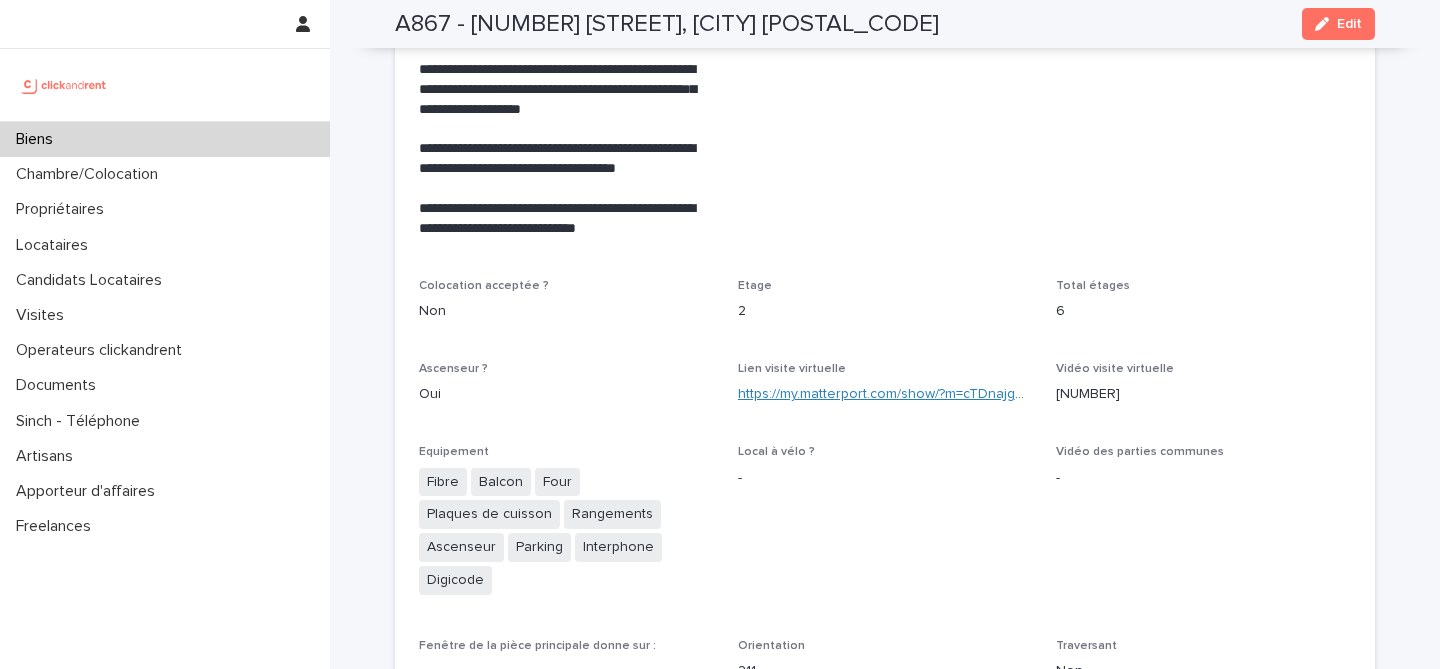 click on "https://my.matterport.com/show/?m=cTDnajgNQER" at bounding box center (895, 394) 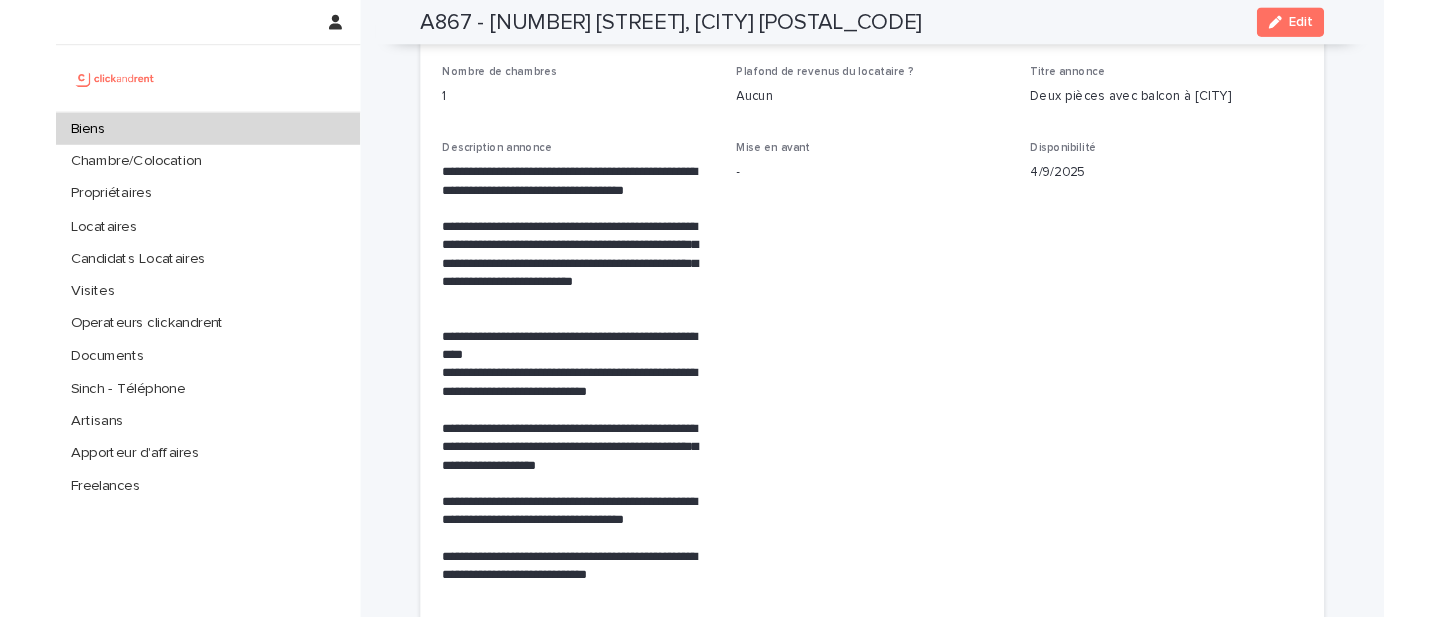 scroll, scrollTop: 3769, scrollLeft: 0, axis: vertical 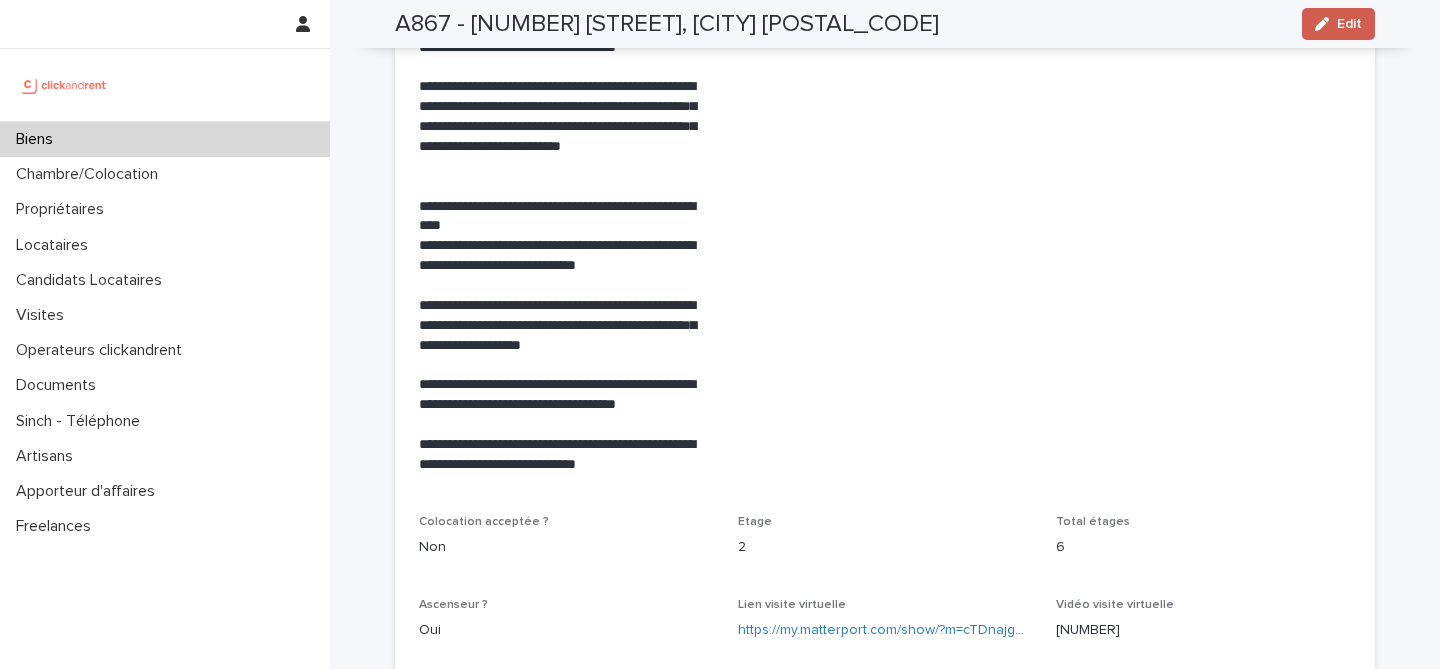 click on "Edit" at bounding box center [1338, 24] 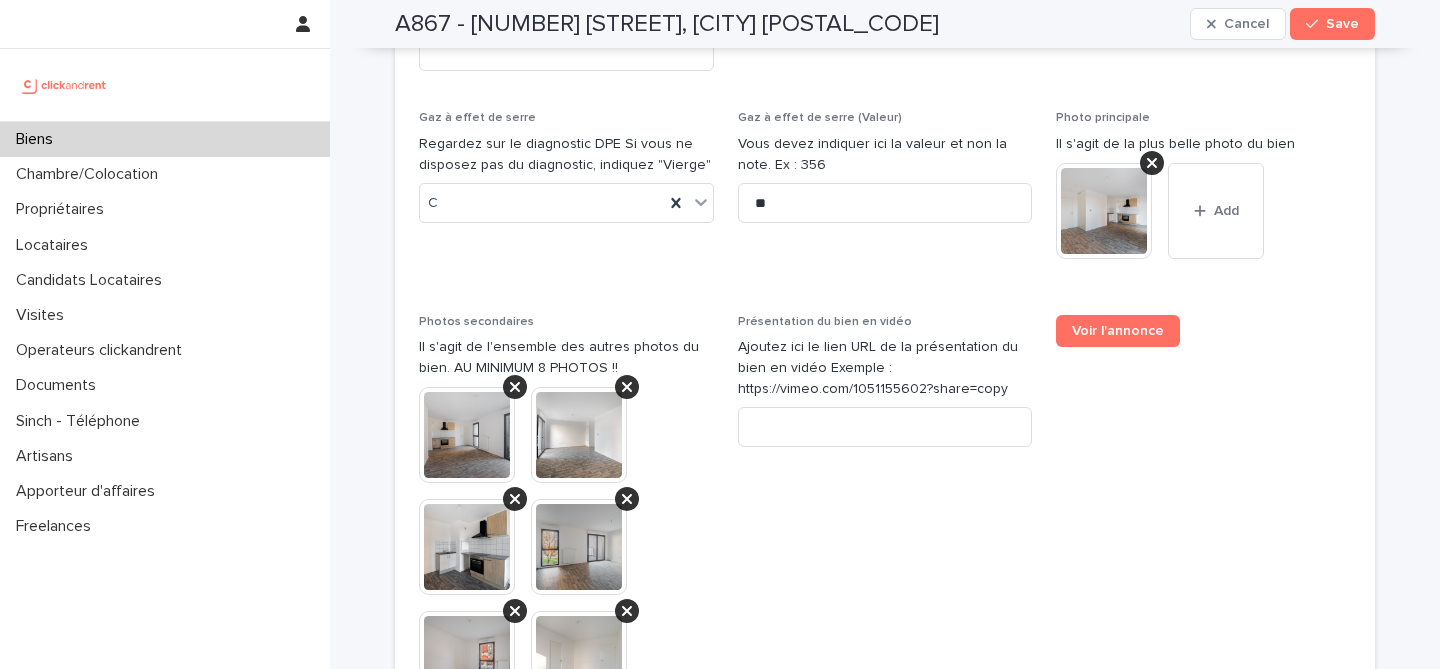 scroll, scrollTop: 8161, scrollLeft: 0, axis: vertical 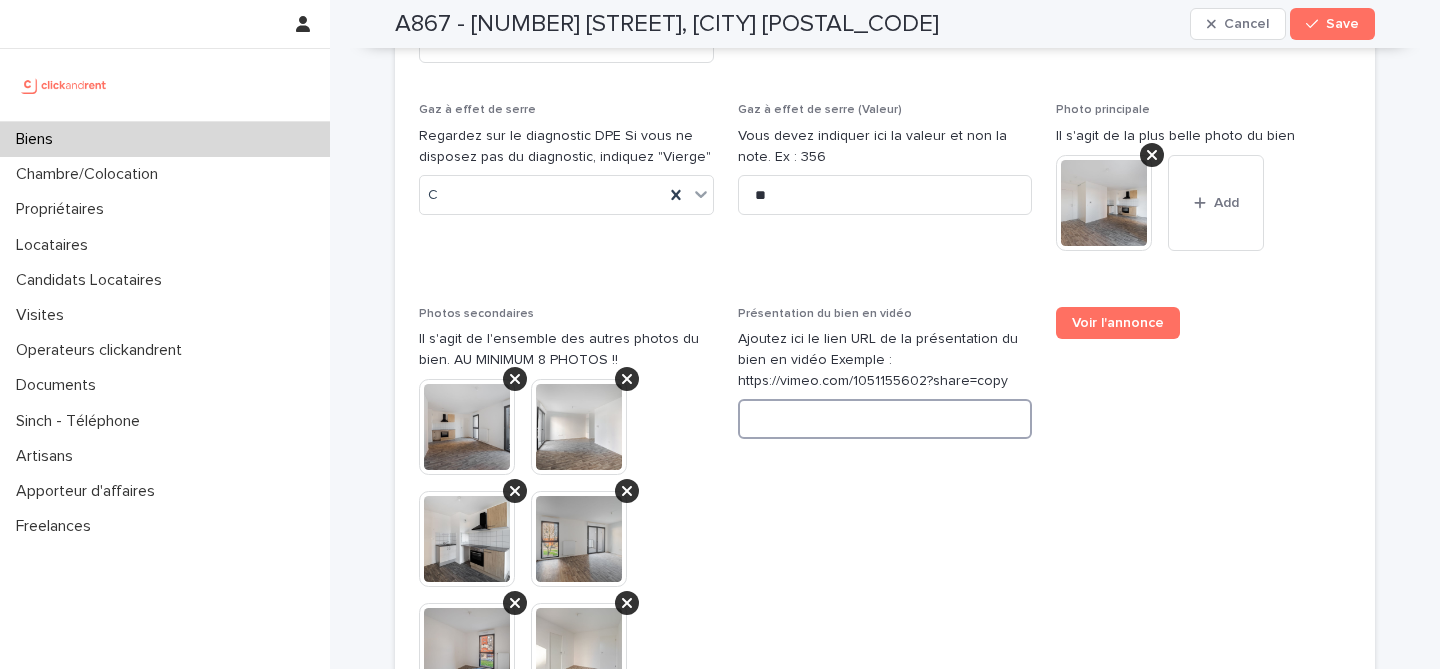 click at bounding box center (885, 419) 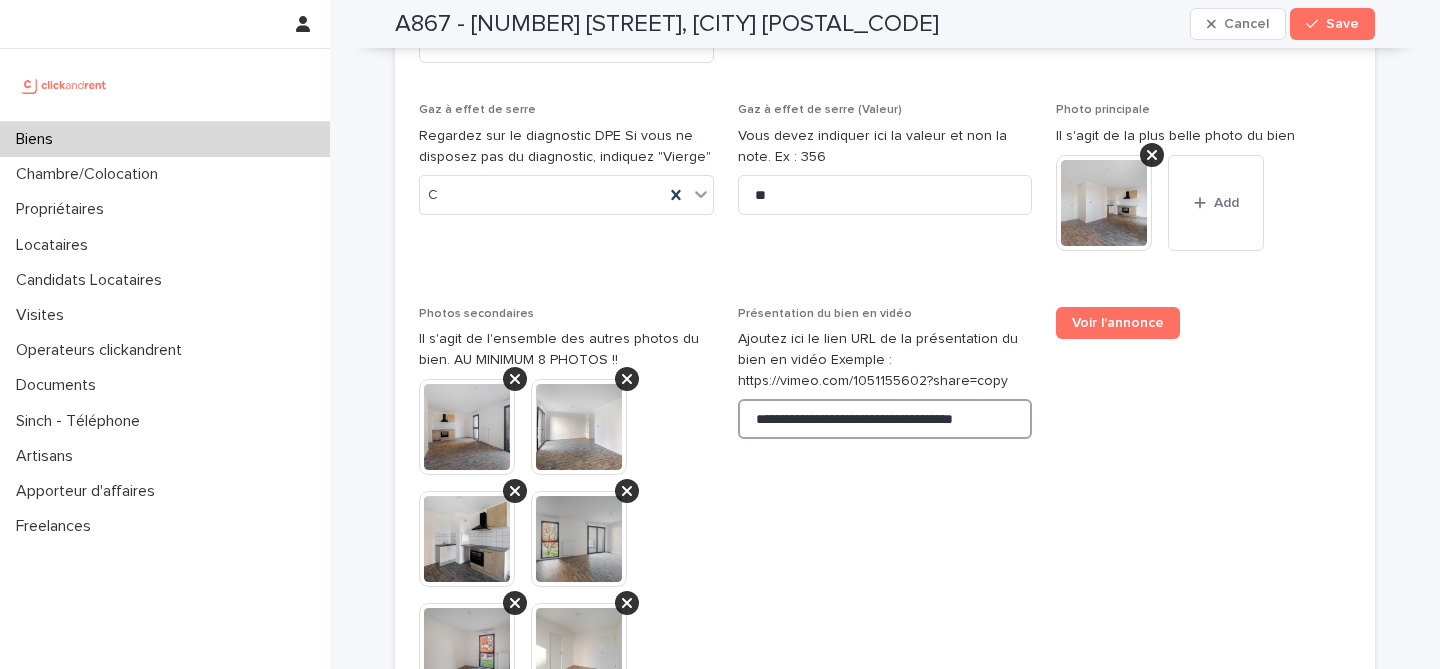 scroll, scrollTop: 0, scrollLeft: 7, axis: horizontal 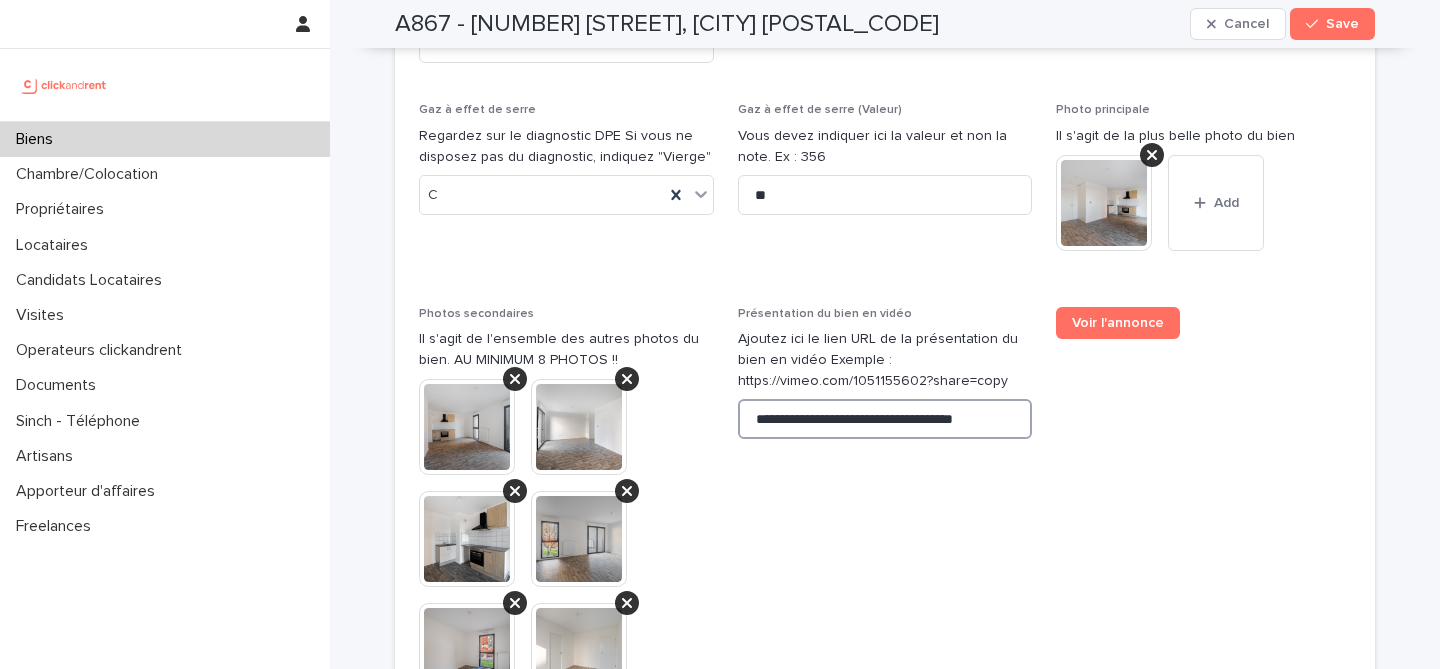 type on "**********" 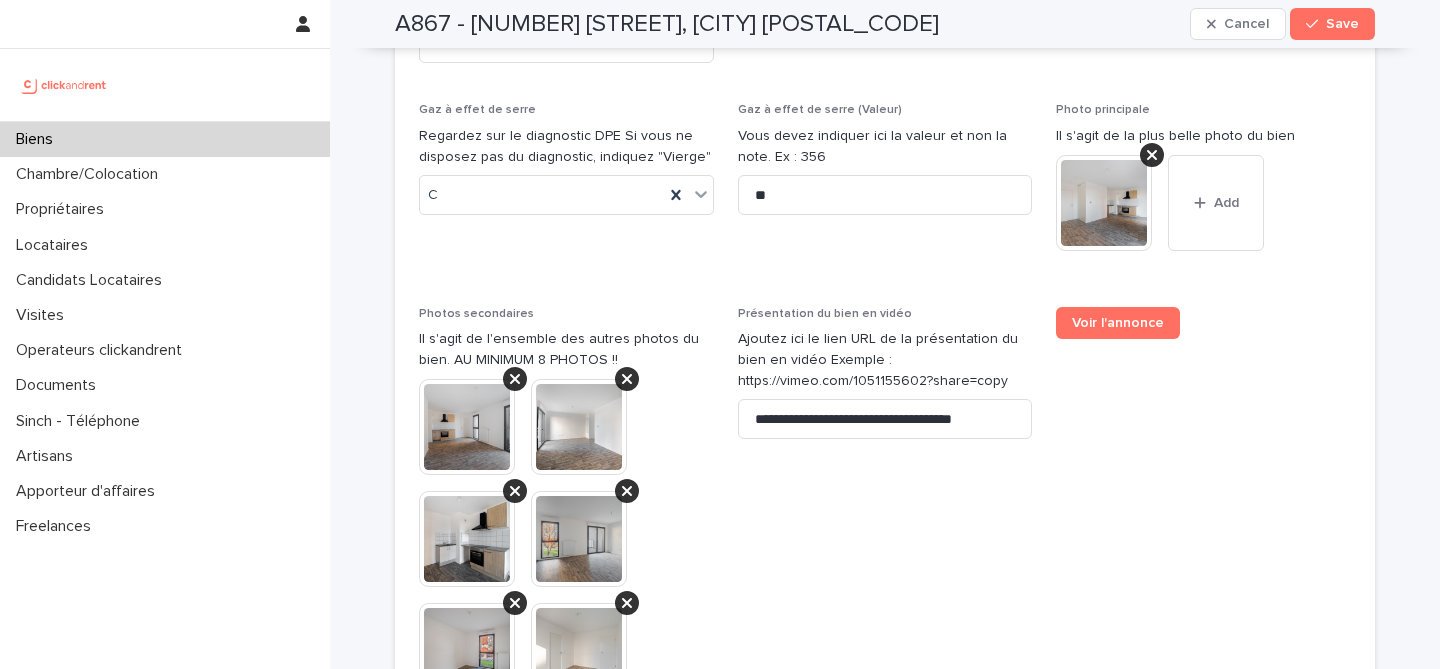 click on "**********" at bounding box center [885, -394] 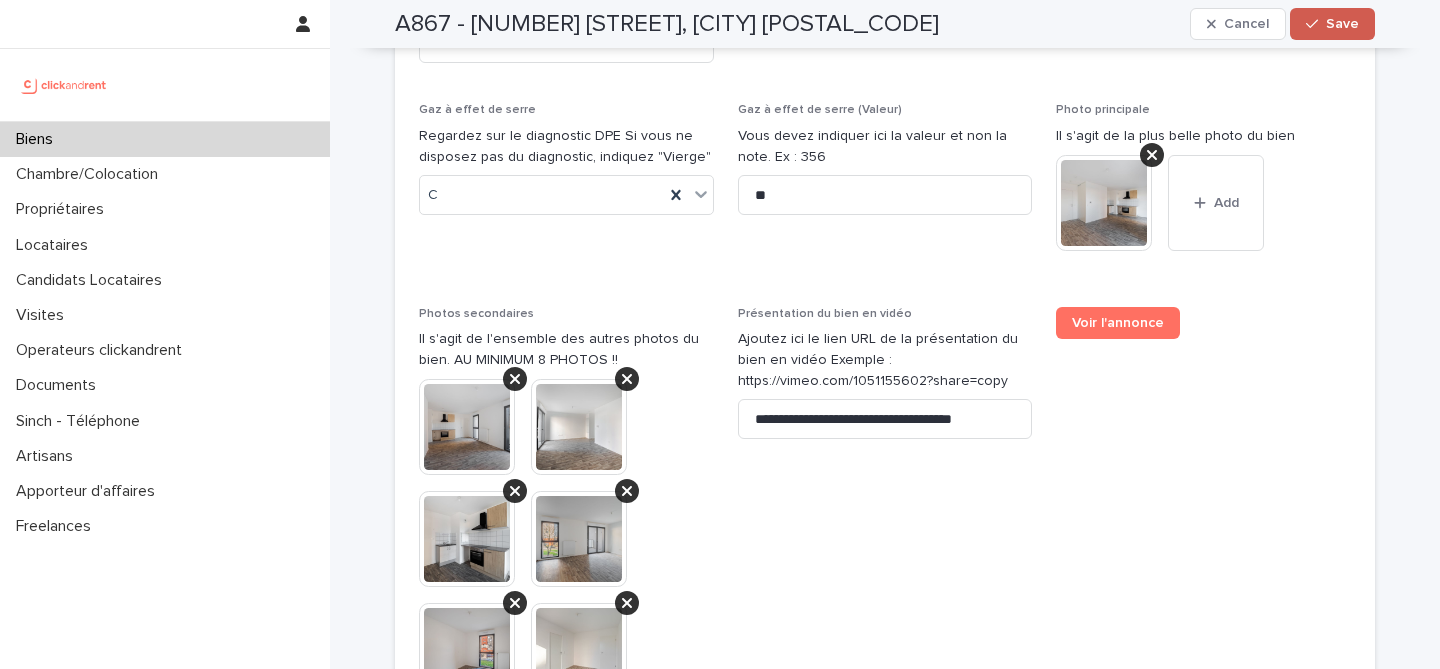 click on "Save" at bounding box center (1332, 24) 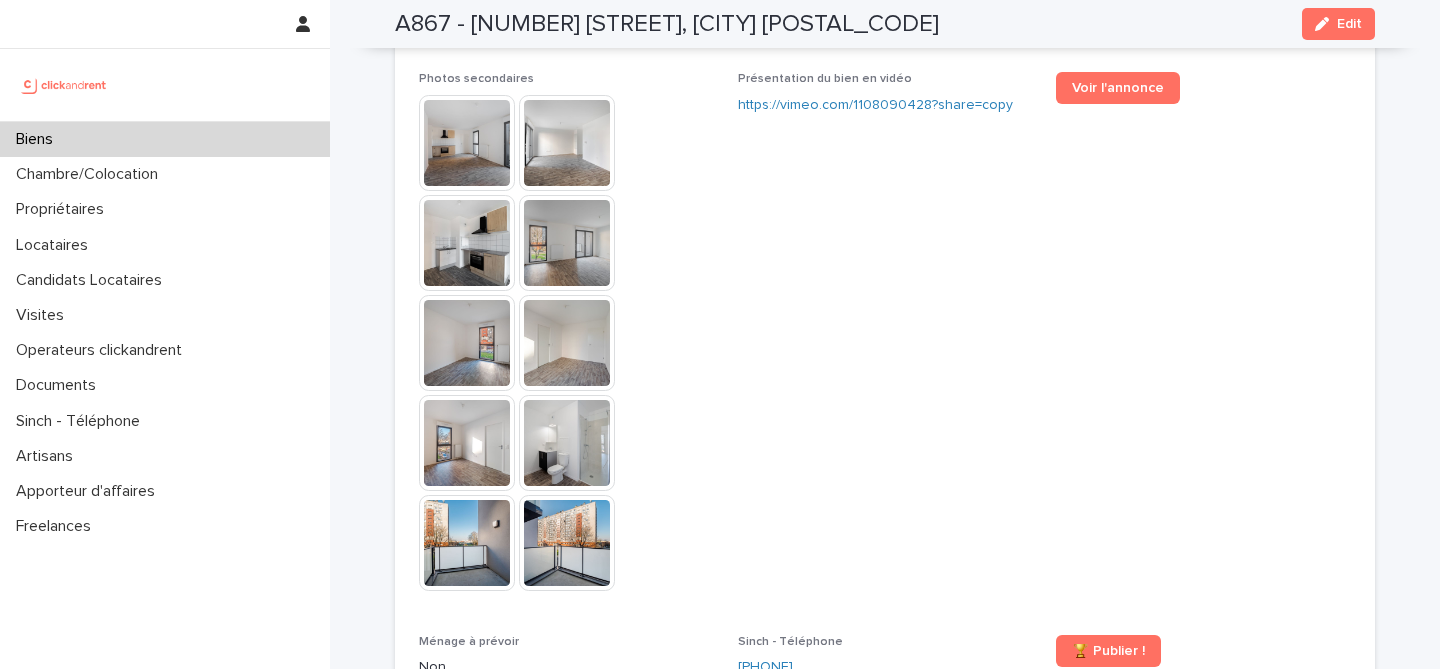 scroll, scrollTop: 5289, scrollLeft: 0, axis: vertical 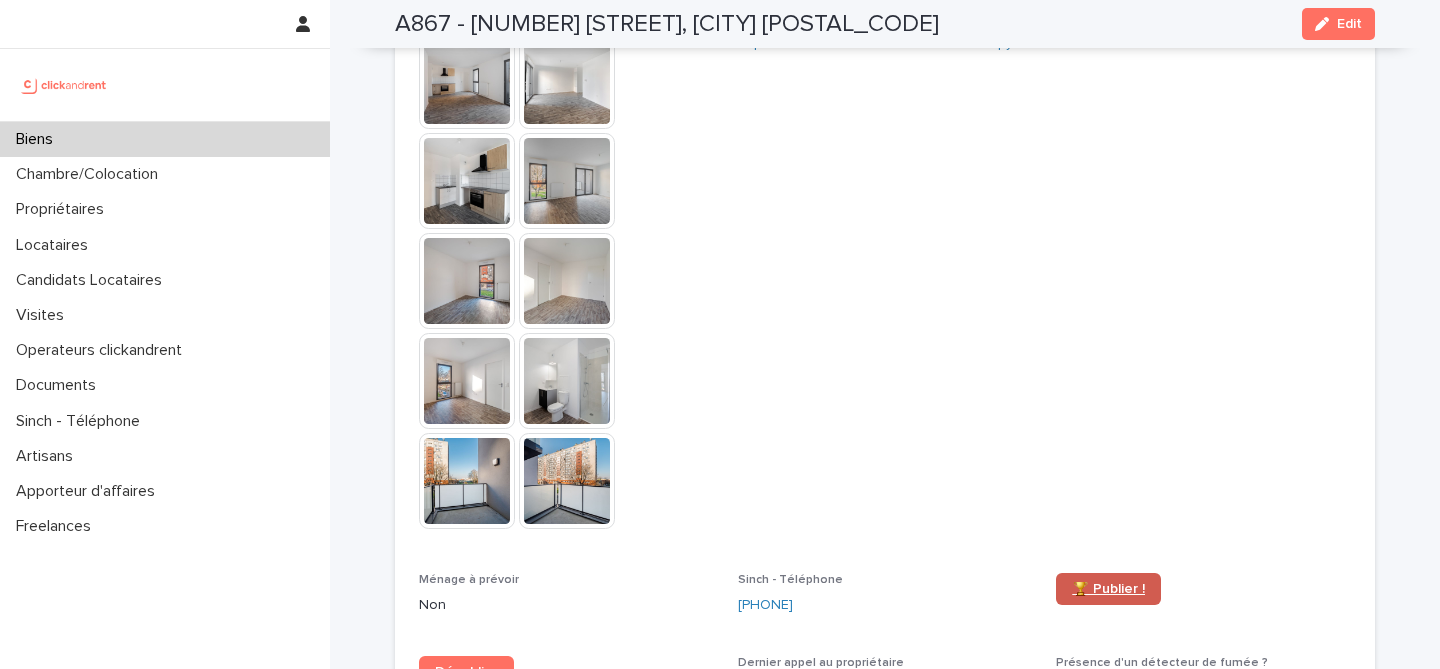 click on "🏆  Publier !" at bounding box center (1108, 589) 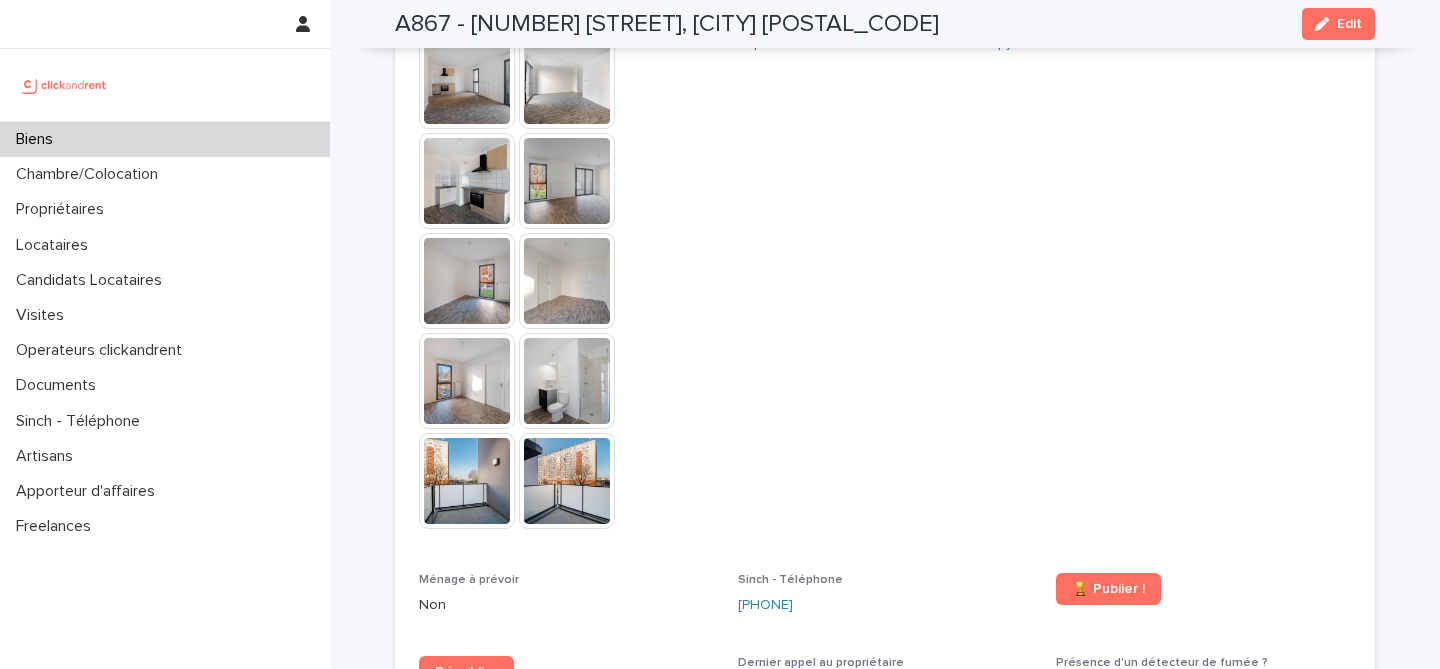 click on "Biens" at bounding box center (165, 139) 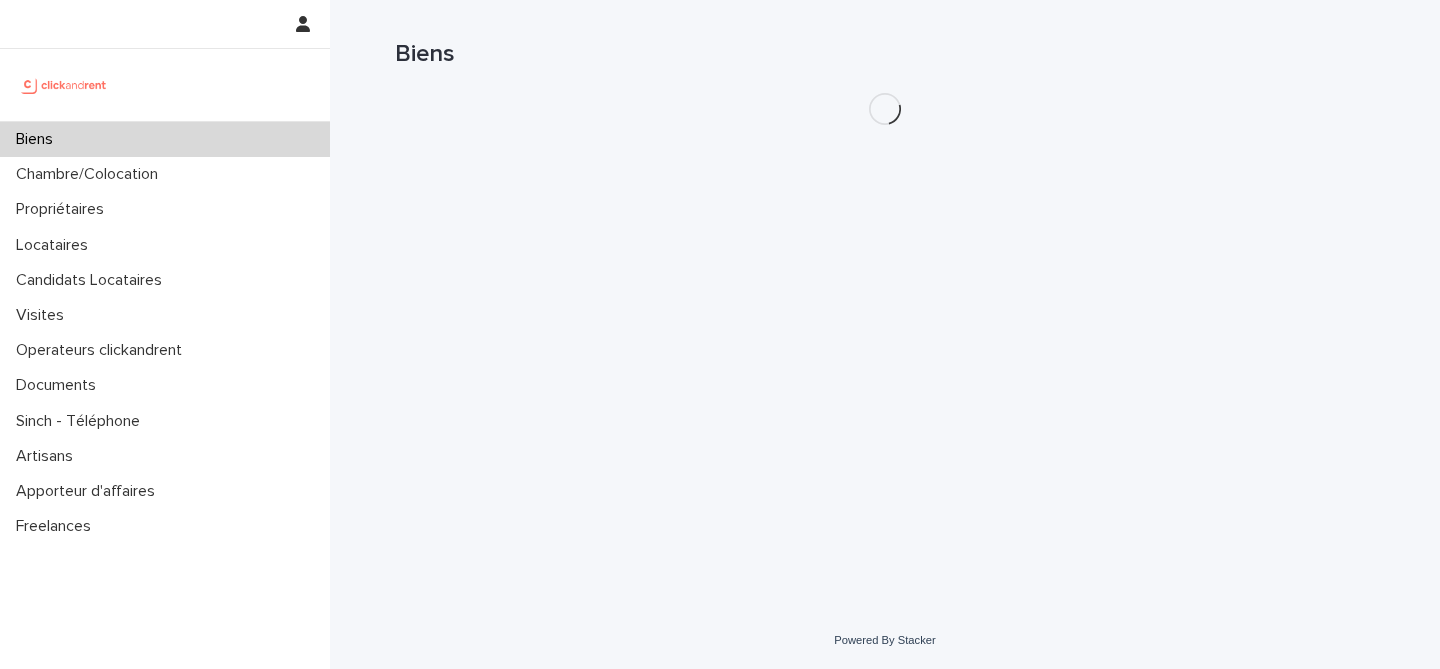 scroll, scrollTop: 0, scrollLeft: 0, axis: both 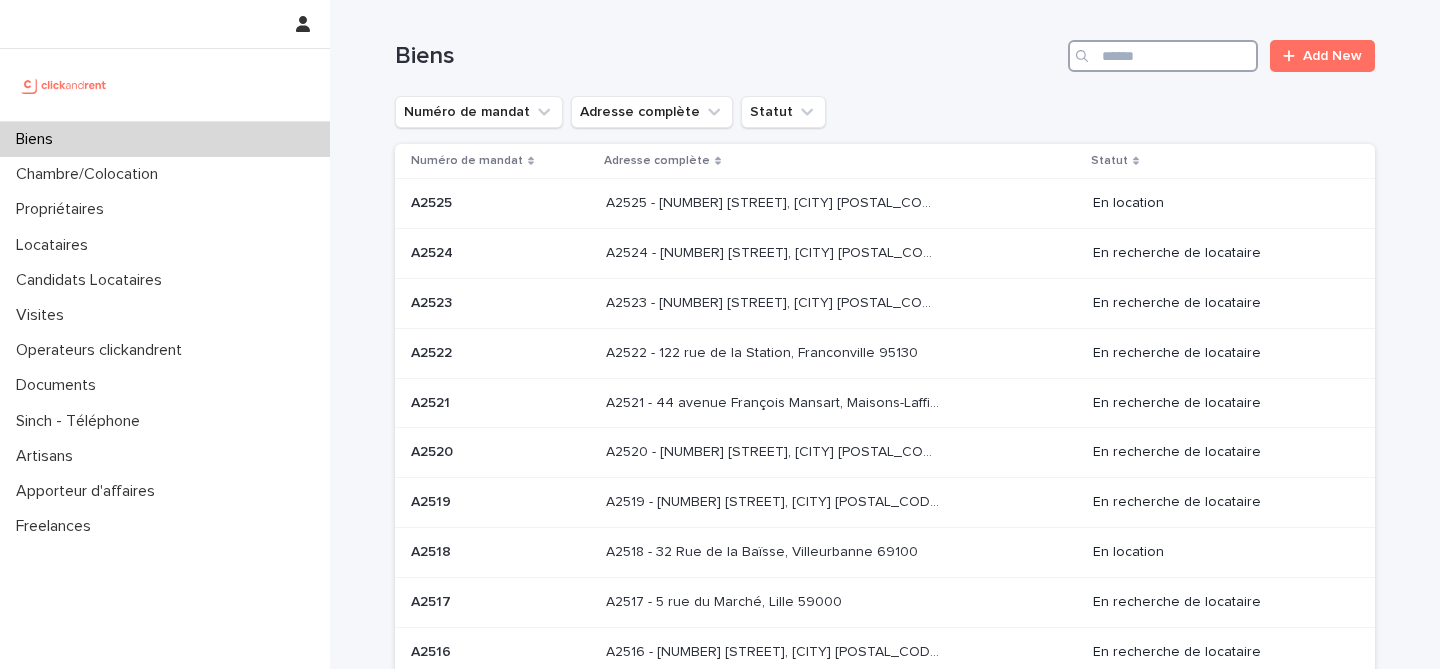 click at bounding box center [1163, 56] 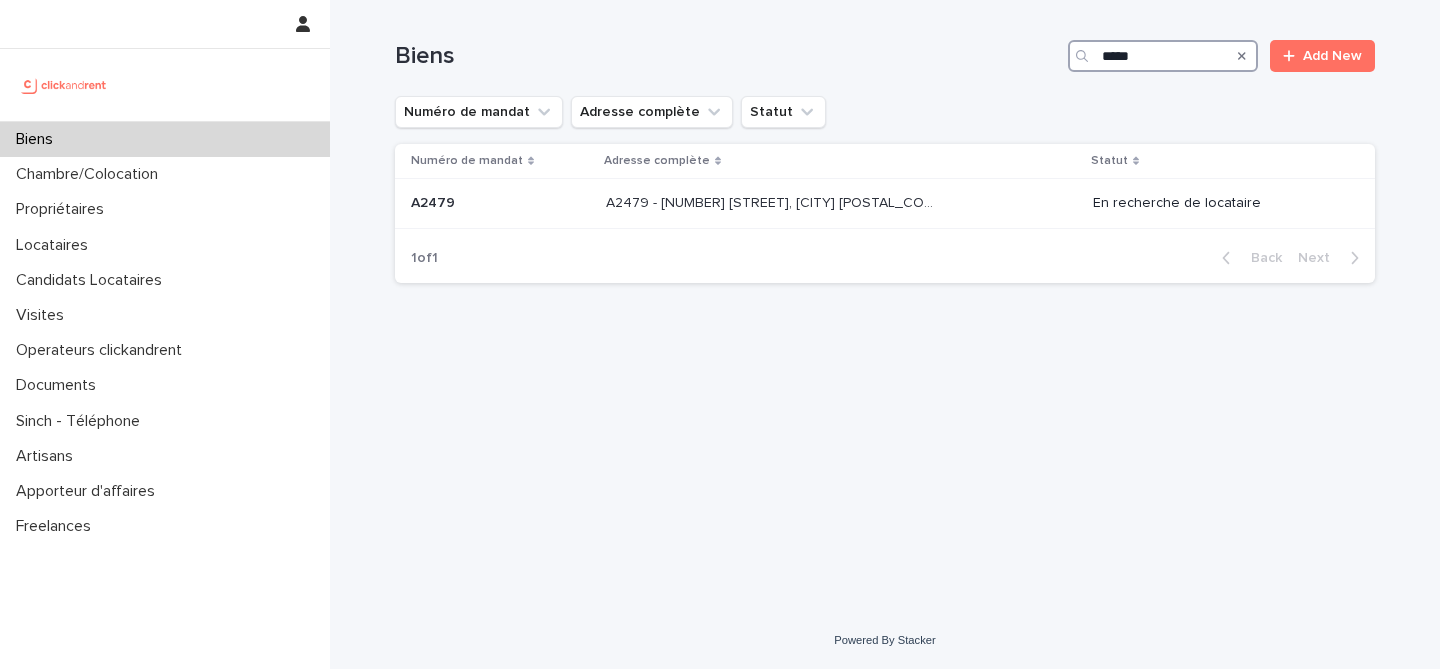 type on "*****" 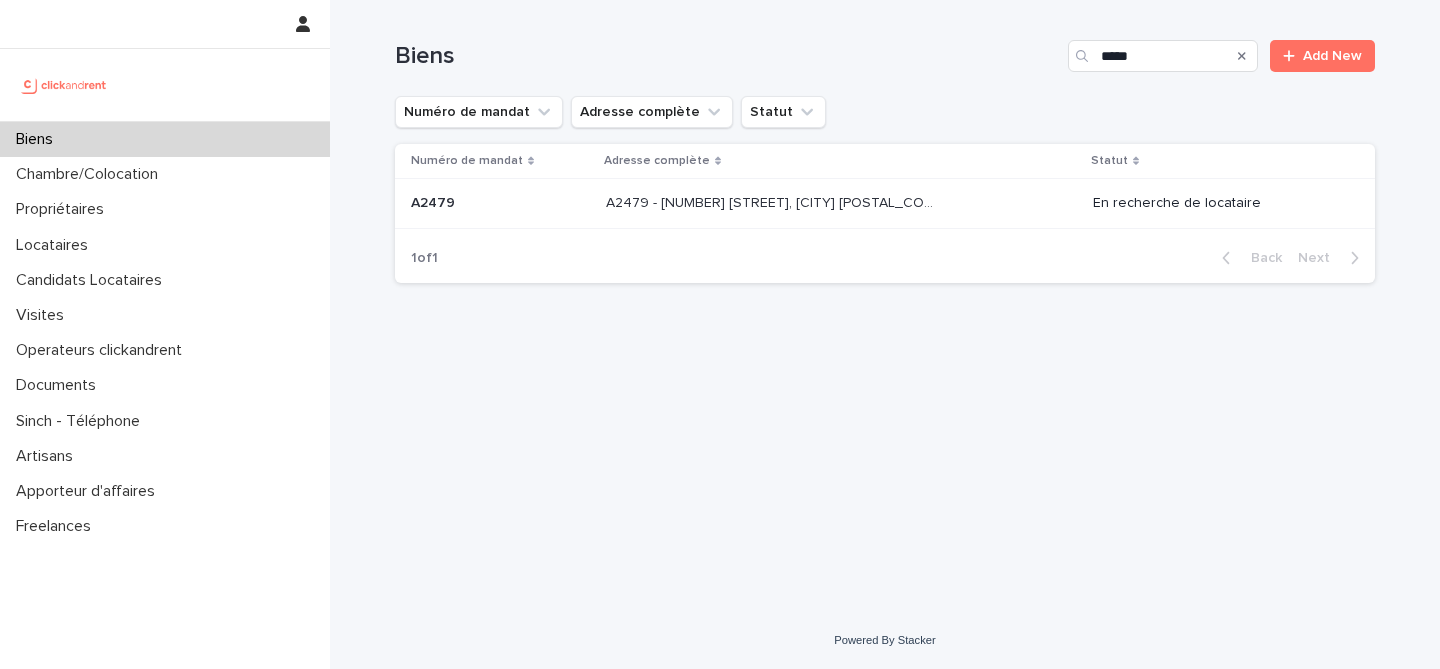 click at bounding box center (500, 203) 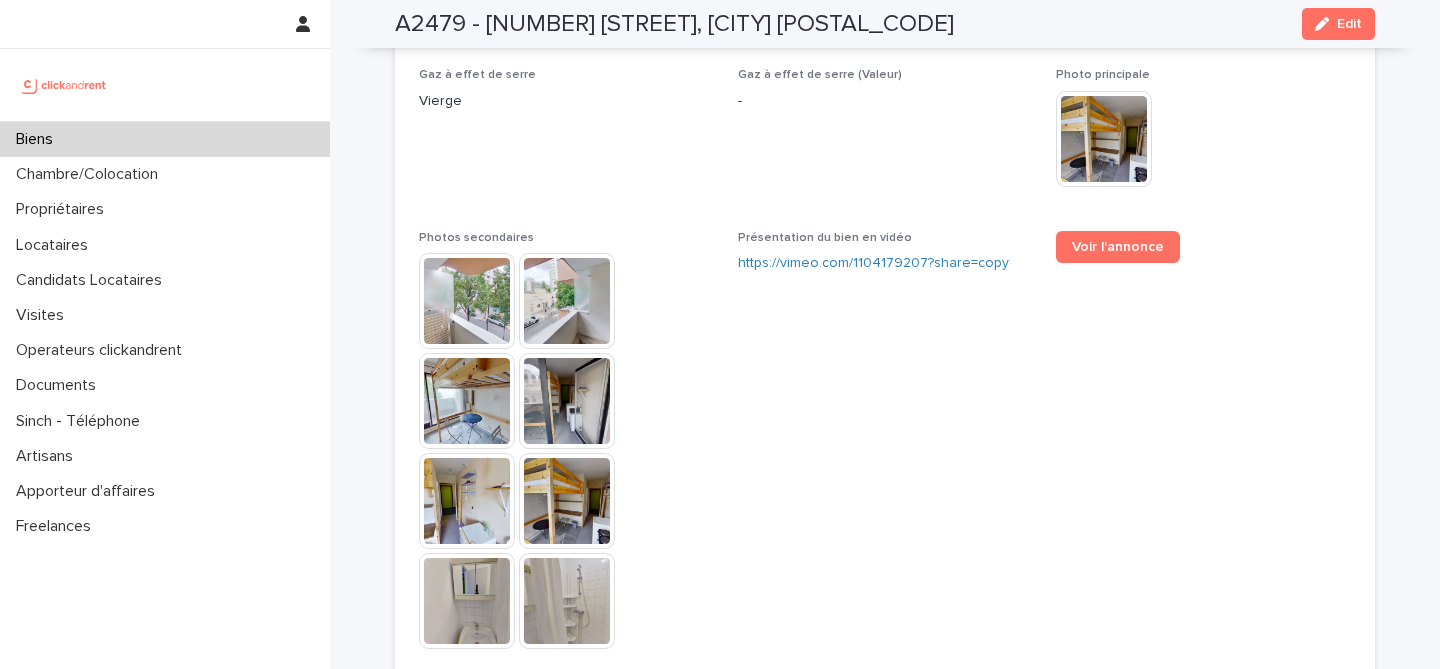 scroll, scrollTop: 5454, scrollLeft: 0, axis: vertical 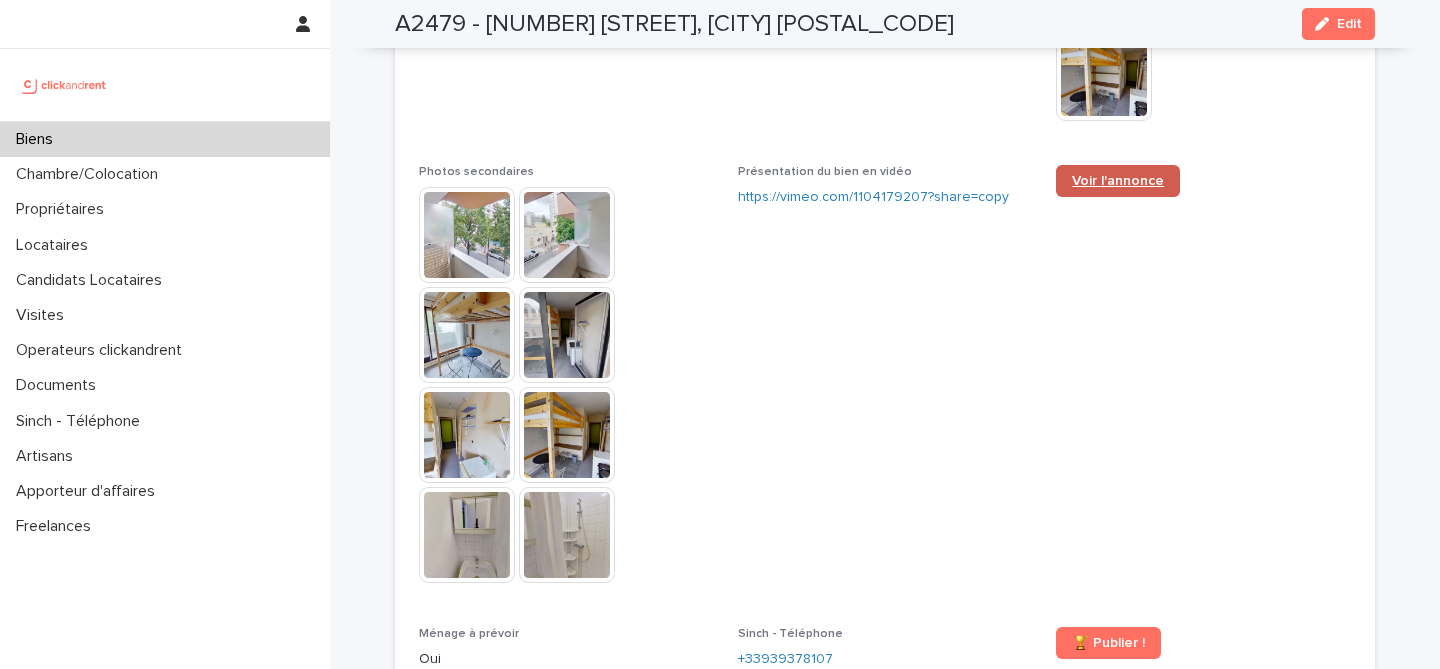 click on "Voir l'annonce" at bounding box center (1118, 181) 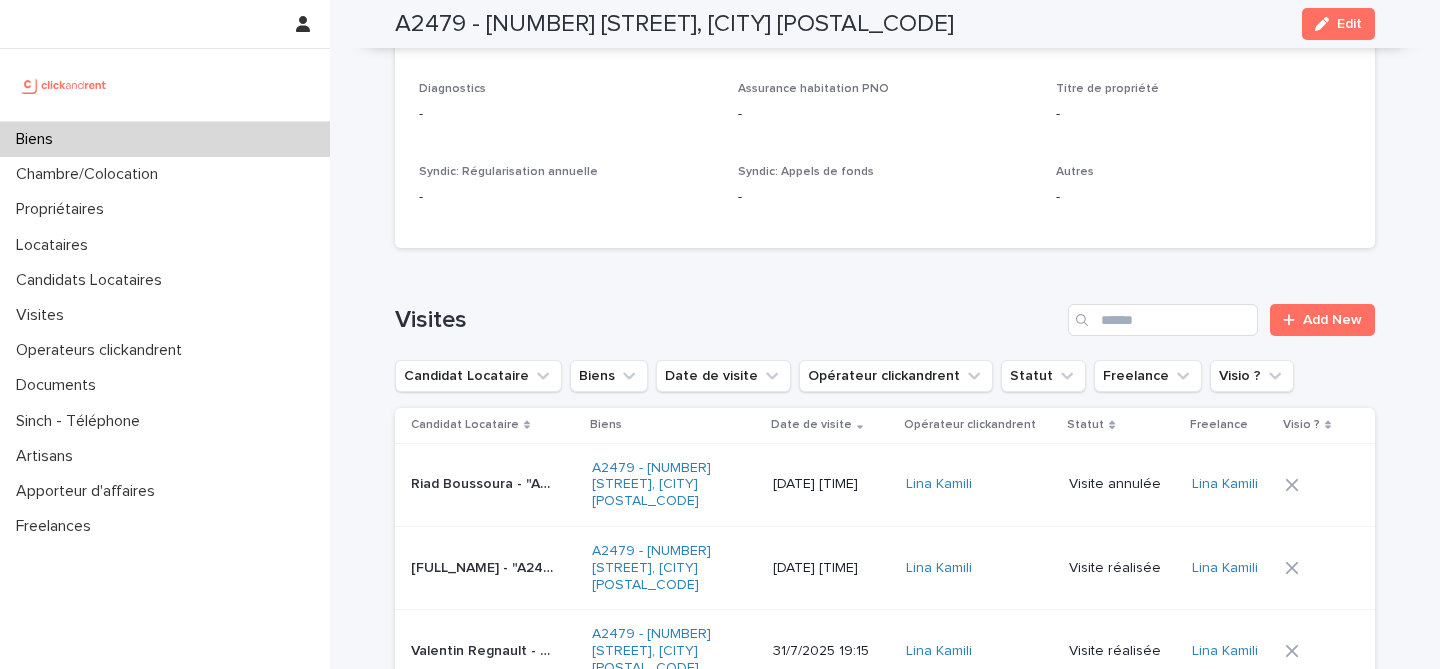 scroll, scrollTop: 7610, scrollLeft: 0, axis: vertical 